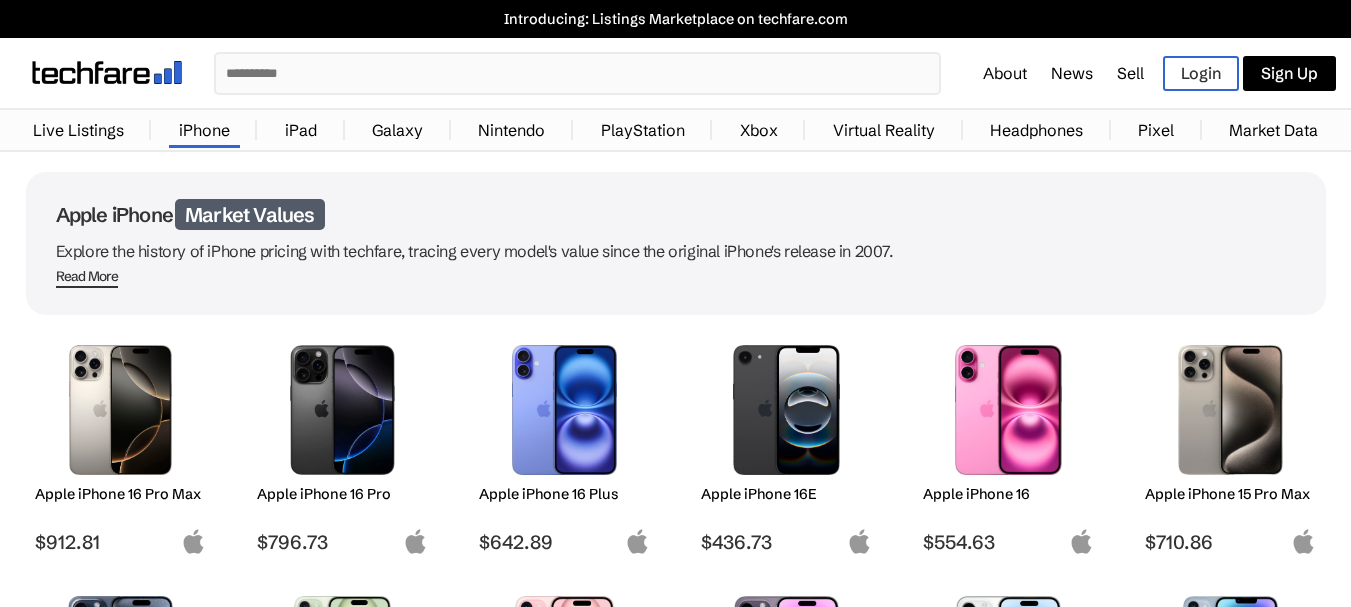 scroll, scrollTop: 800, scrollLeft: 0, axis: vertical 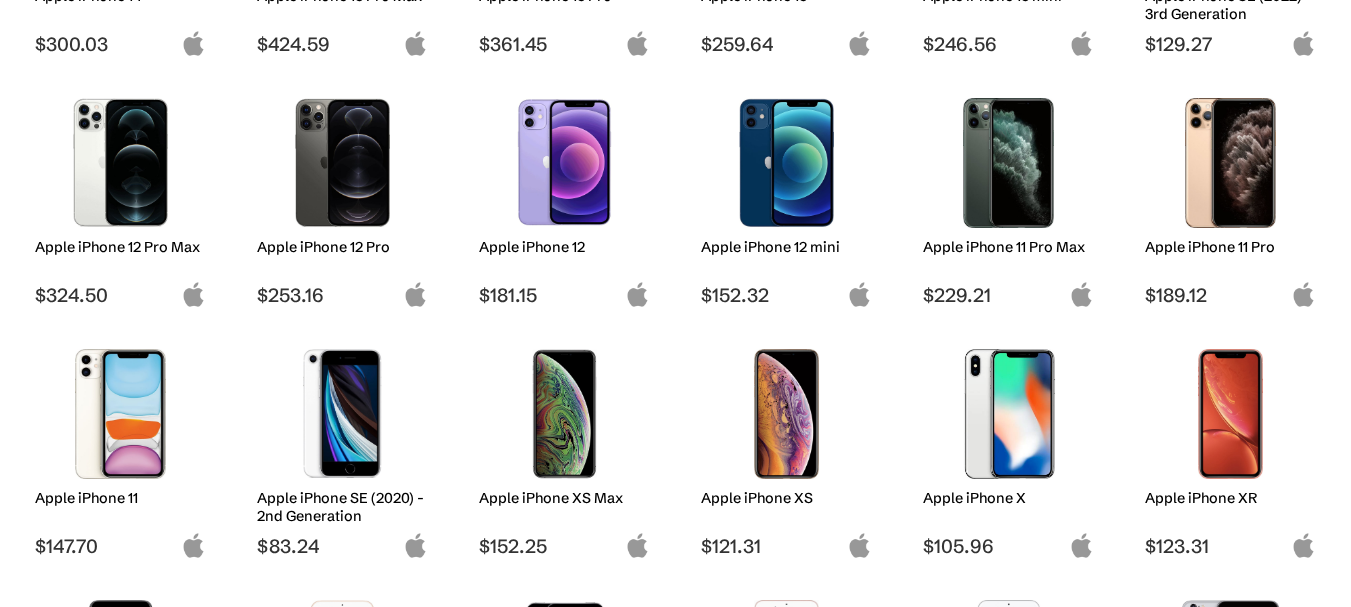 click at bounding box center (120, 414) 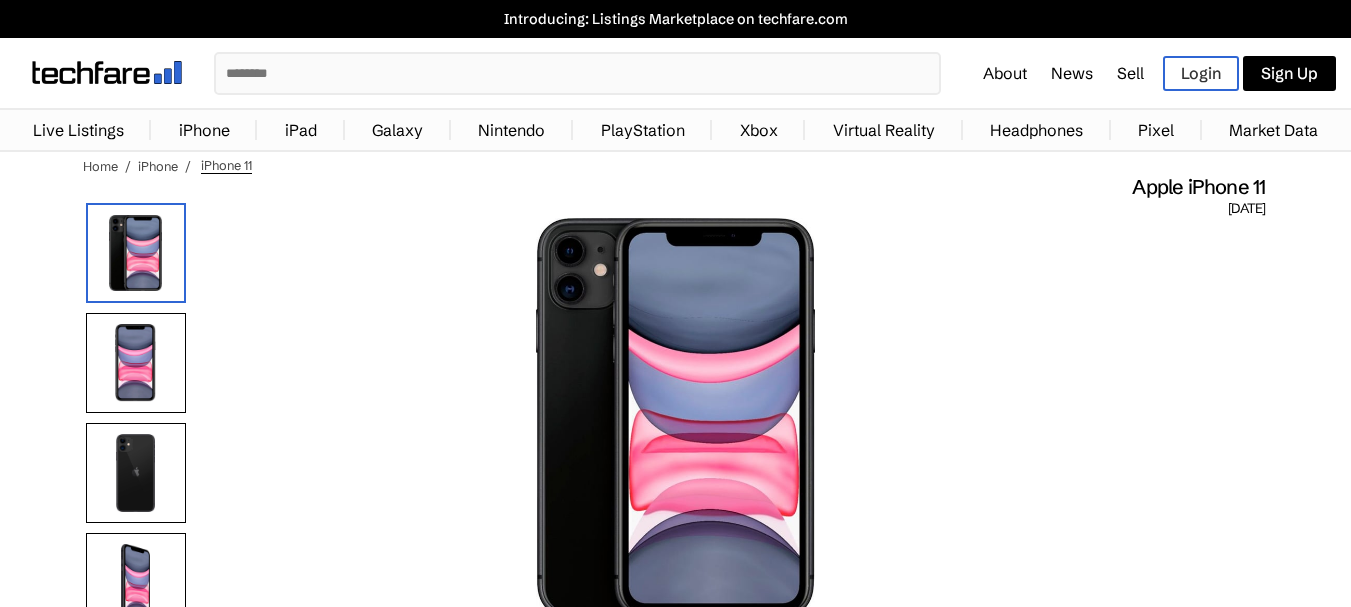 scroll, scrollTop: 400, scrollLeft: 0, axis: vertical 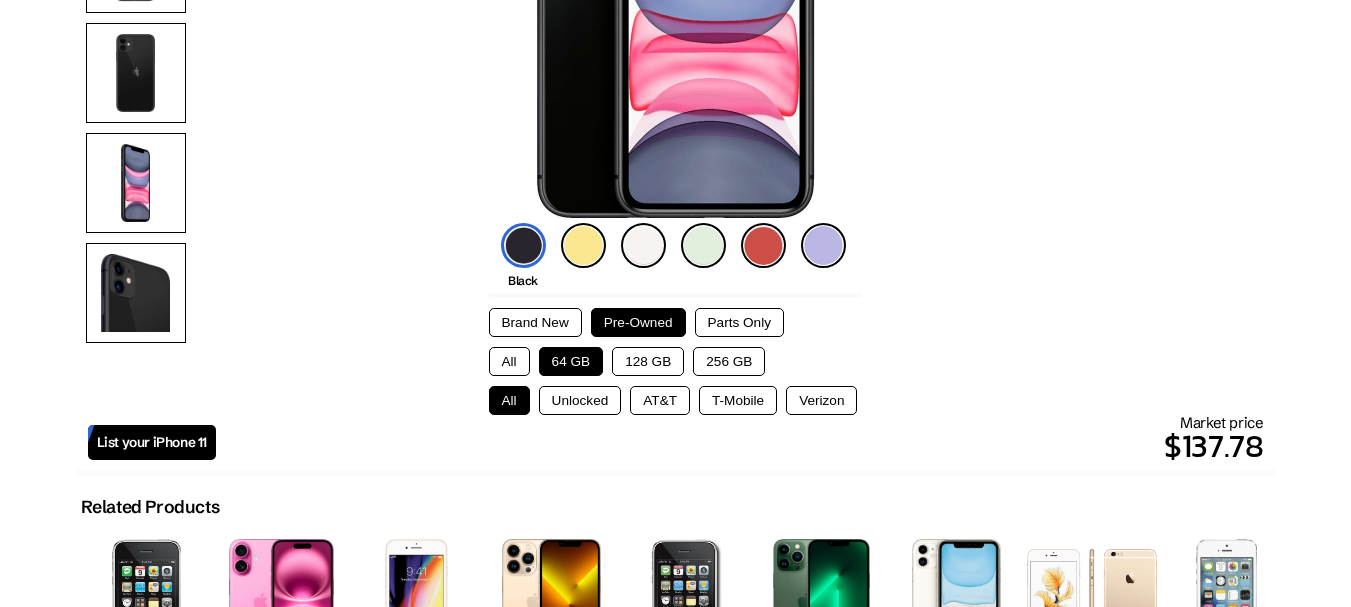 drag, startPoint x: 702, startPoint y: 360, endPoint x: 714, endPoint y: 363, distance: 12.369317 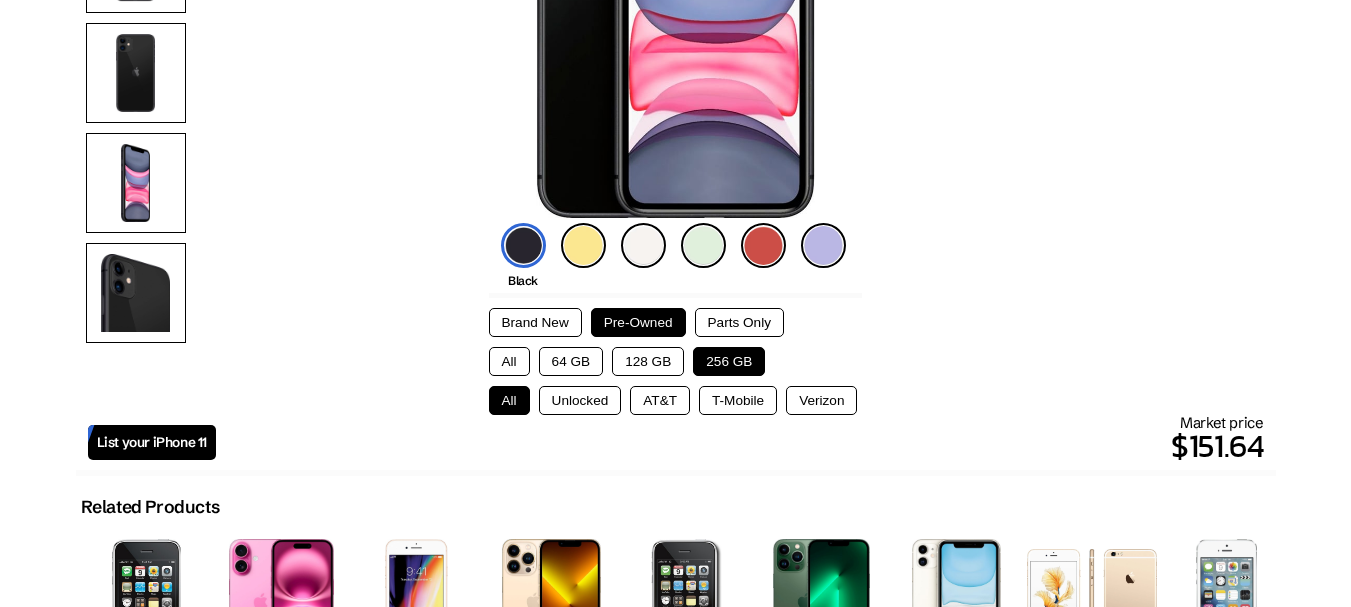 click on "256 GB" at bounding box center (729, 361) 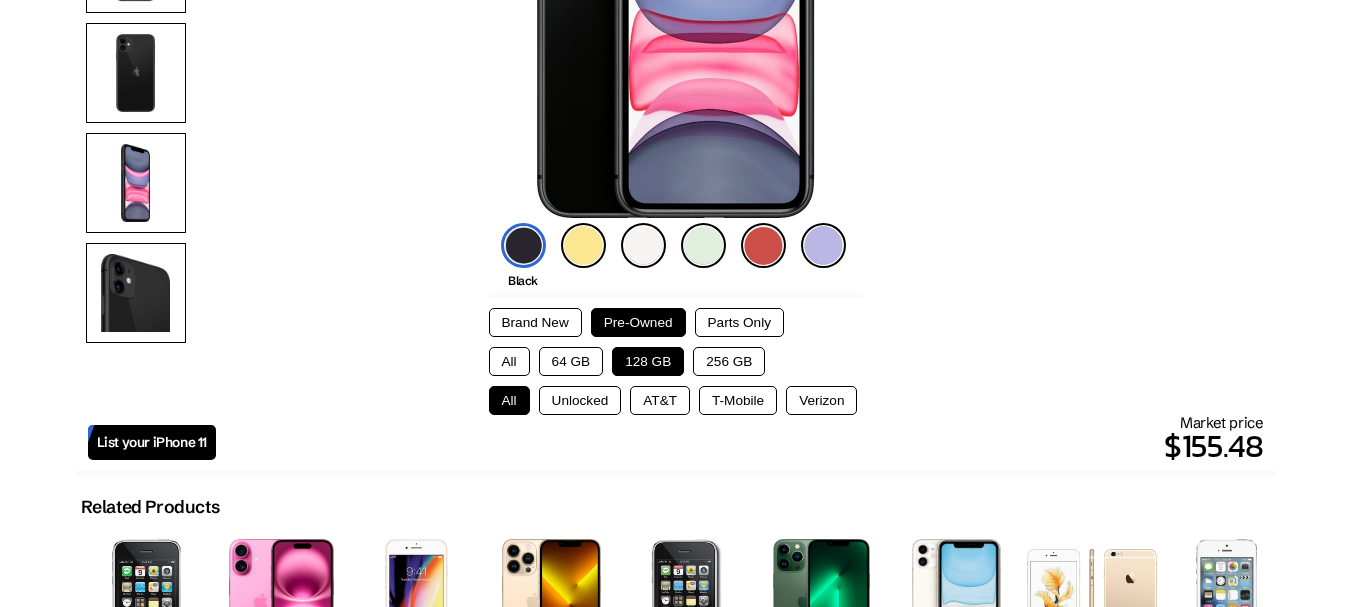 click on "64 GB" at bounding box center (571, 361) 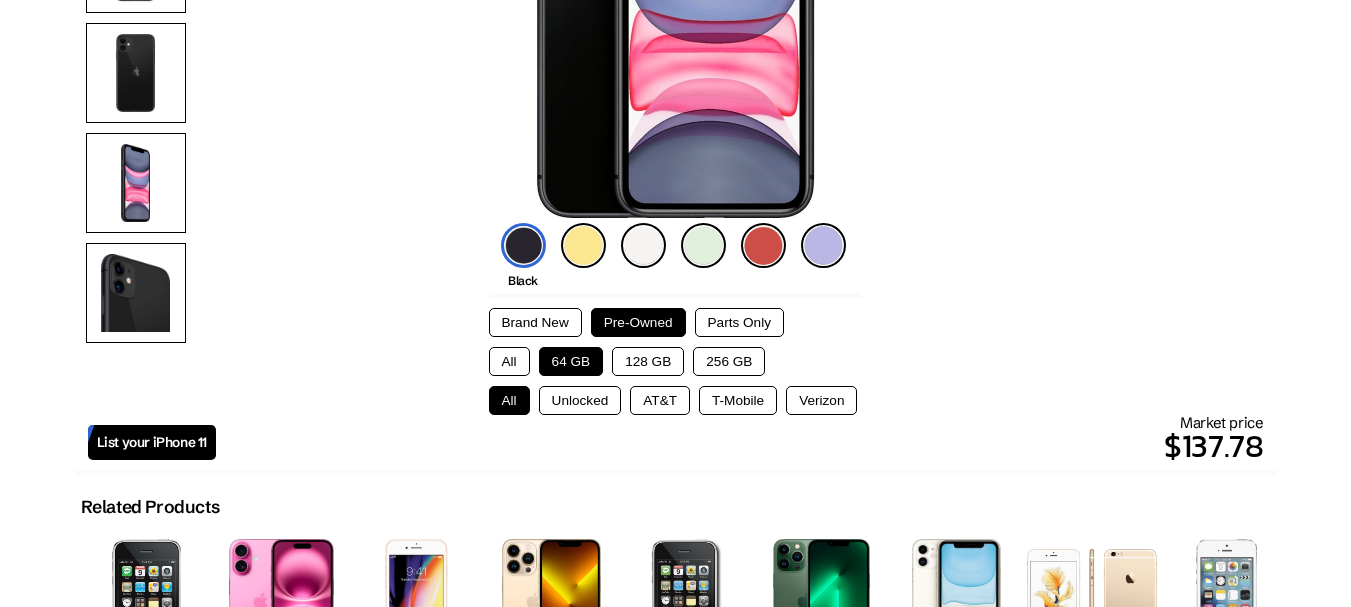 click on "256 GB" at bounding box center (729, 361) 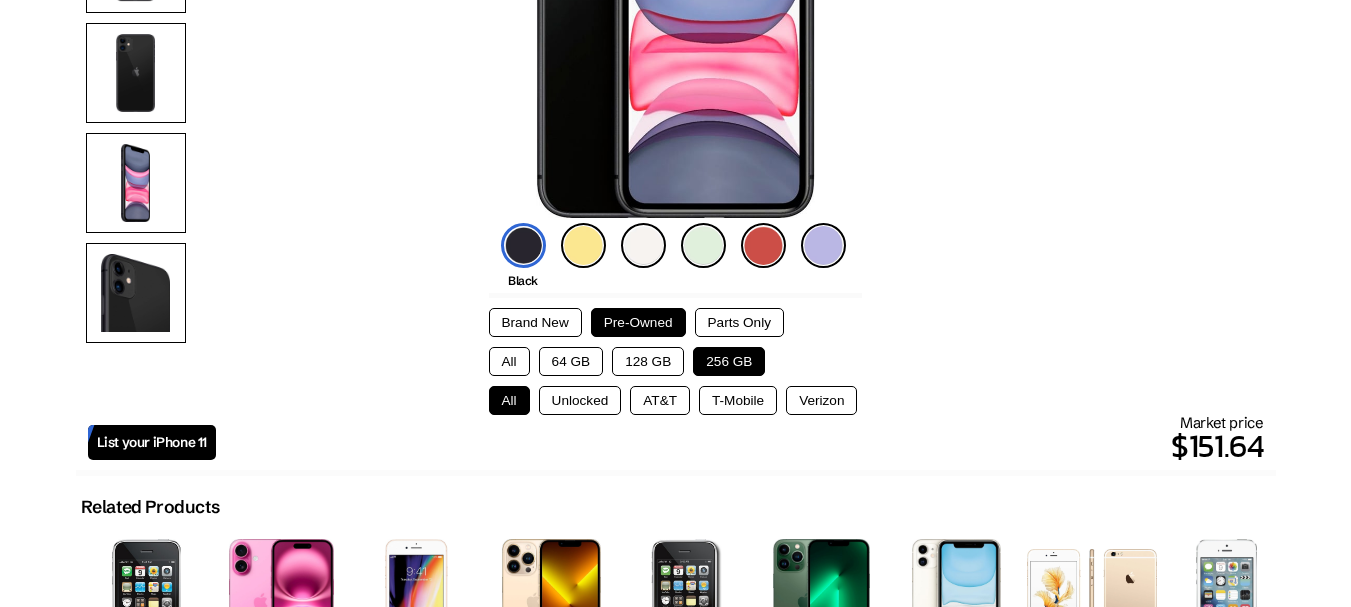 click on "128 GB" at bounding box center (648, 361) 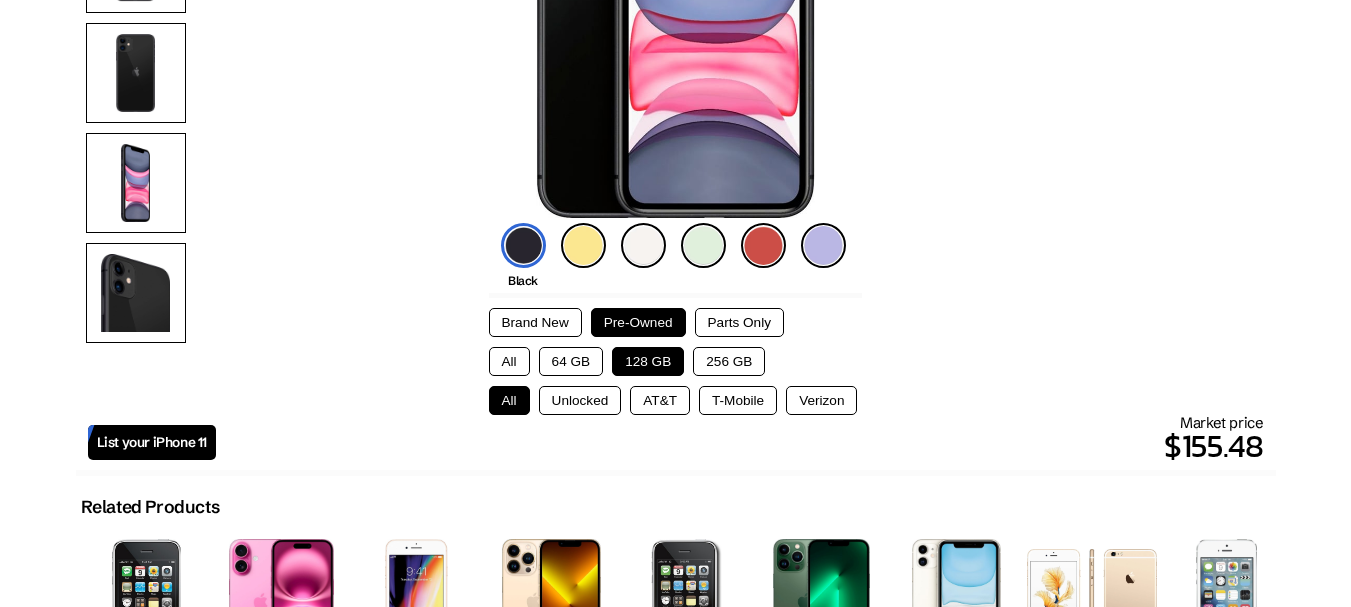 click on "64 GB" at bounding box center (571, 361) 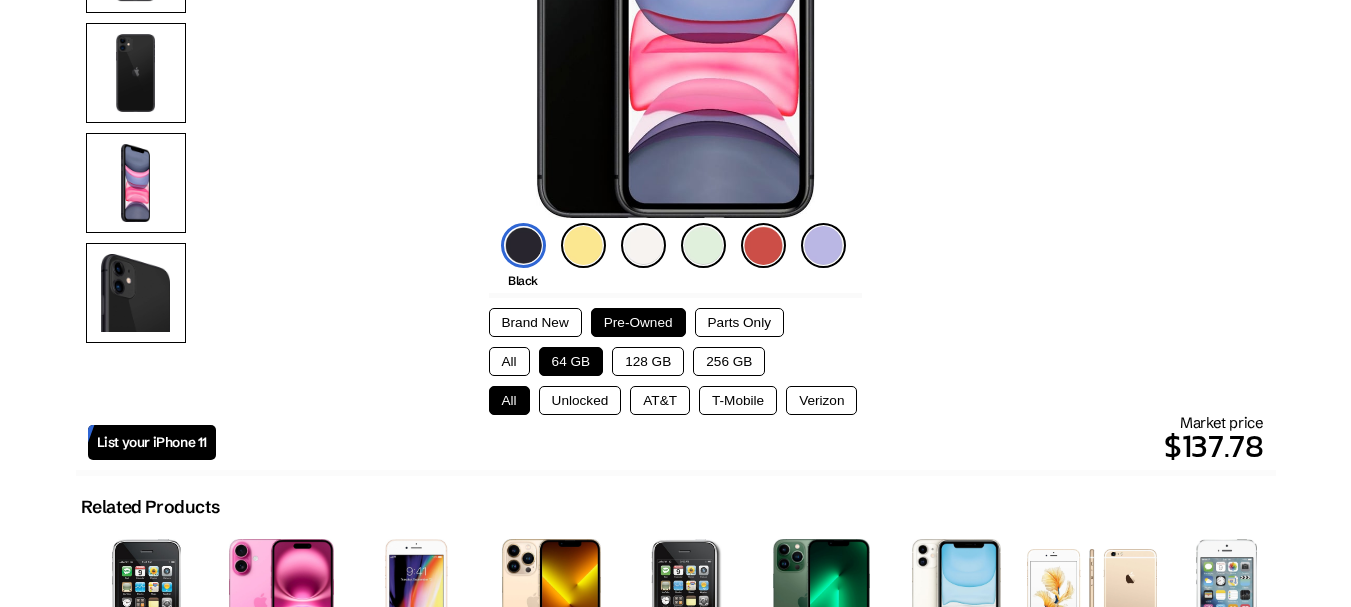 click on "128 GB" at bounding box center (648, 361) 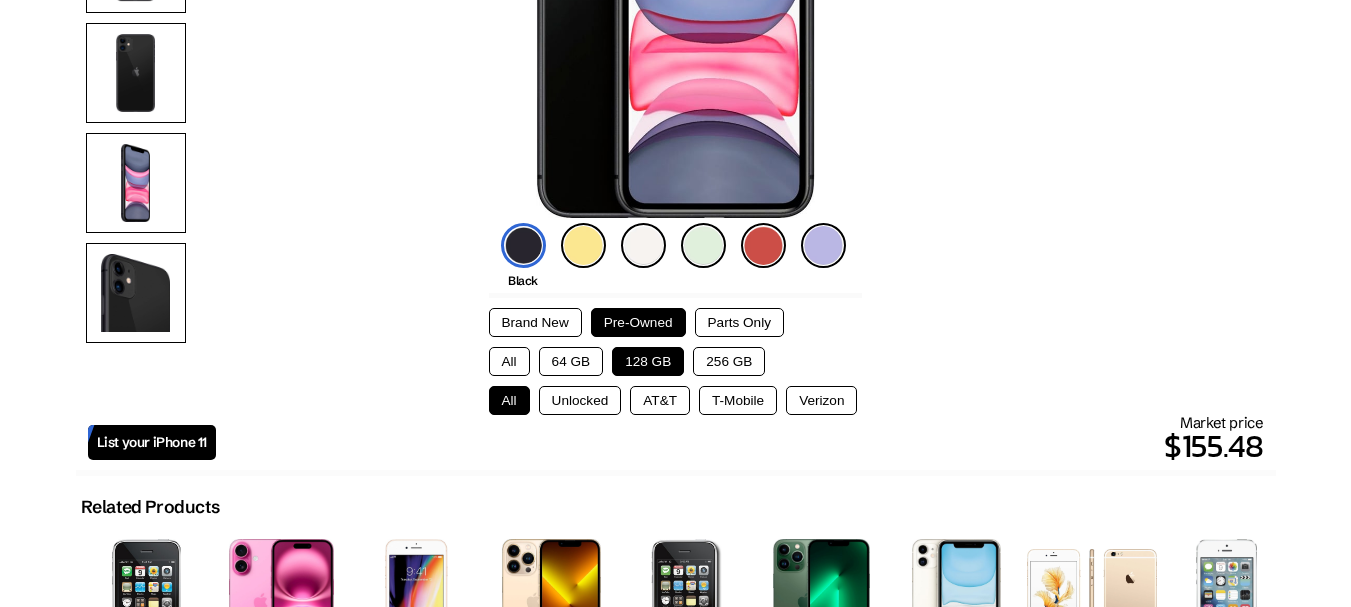 click on "256 GB" at bounding box center (729, 361) 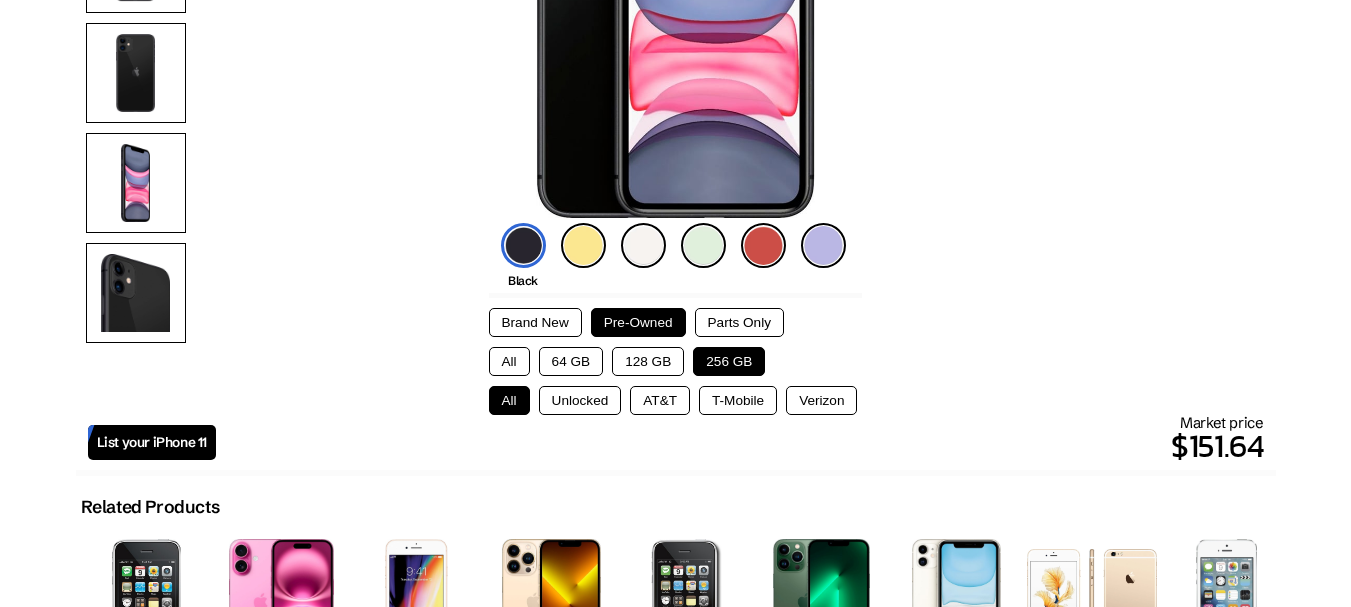 click on "128 GB" at bounding box center (648, 361) 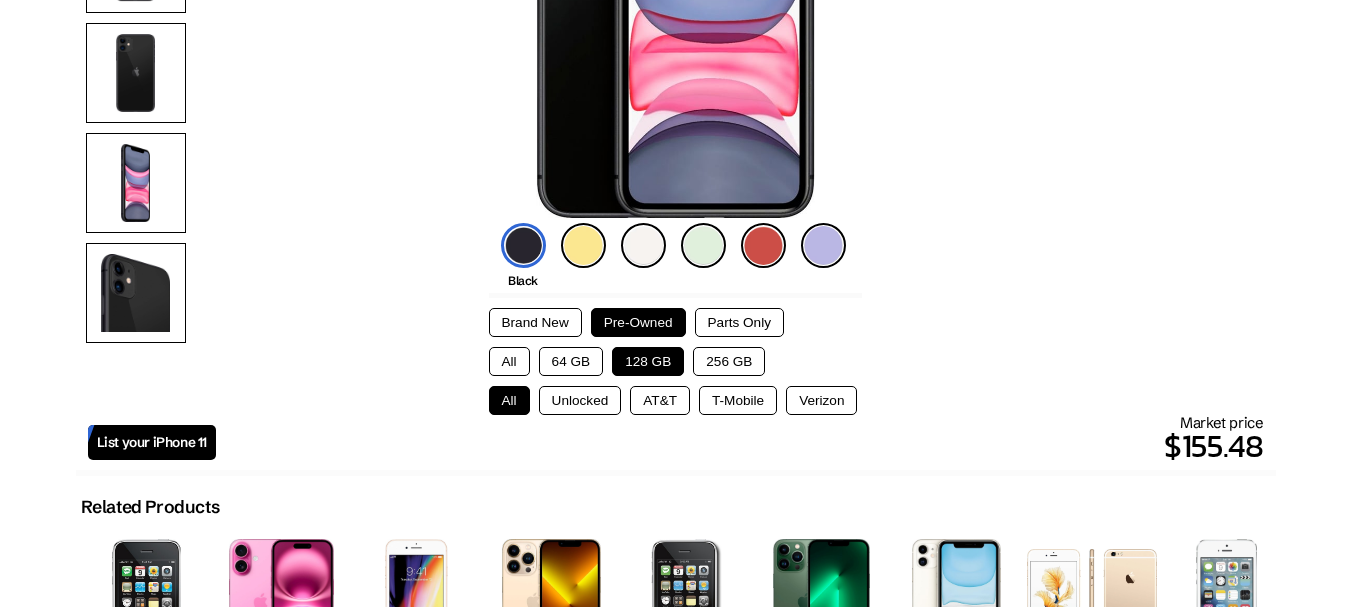 click on "64 GB" at bounding box center [571, 361] 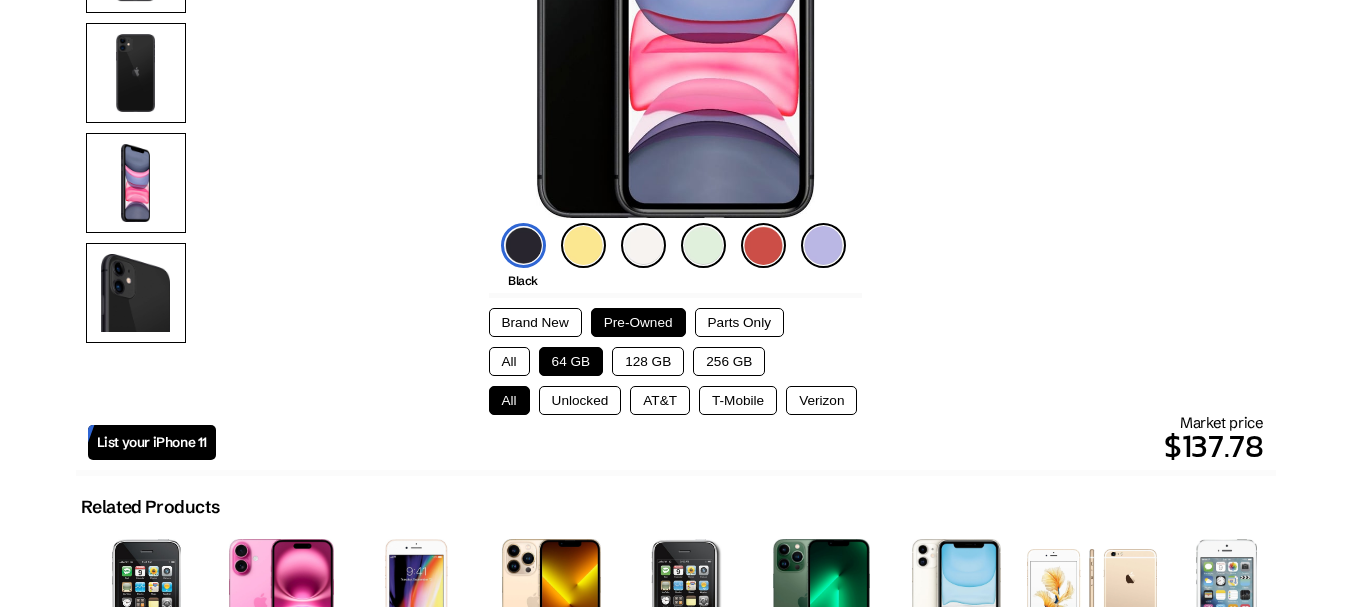 click on "Unlocked" at bounding box center [580, 400] 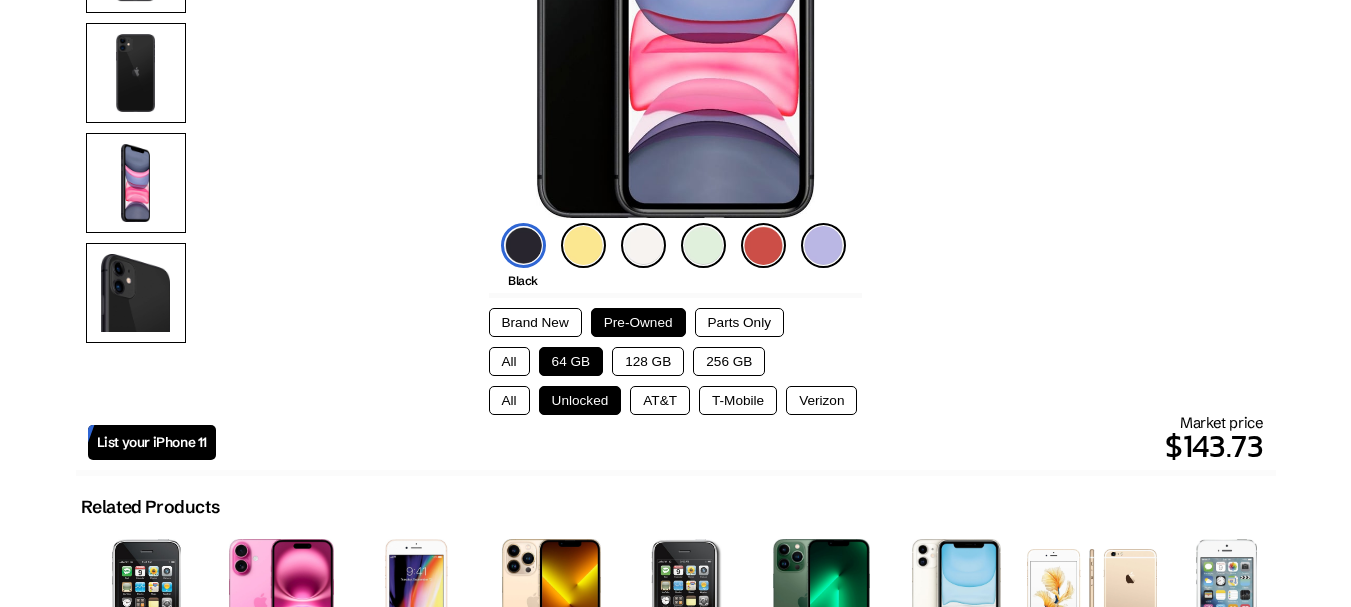 click on "64 GB" at bounding box center (571, 361) 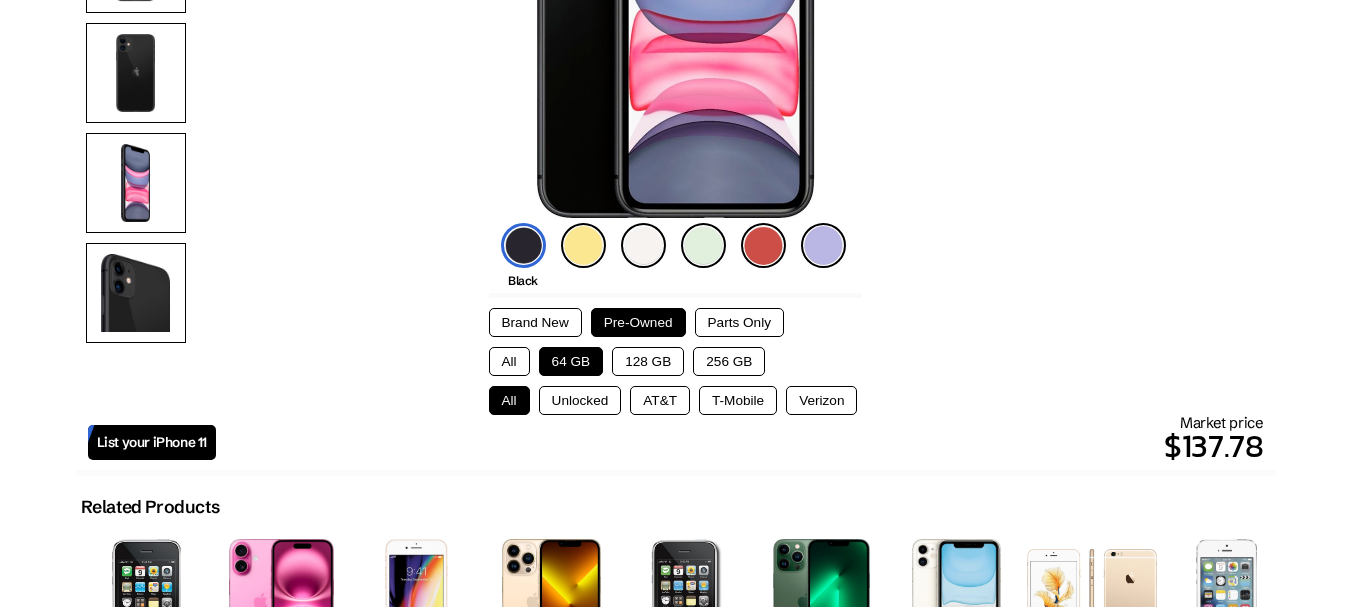click on "All" at bounding box center [509, 361] 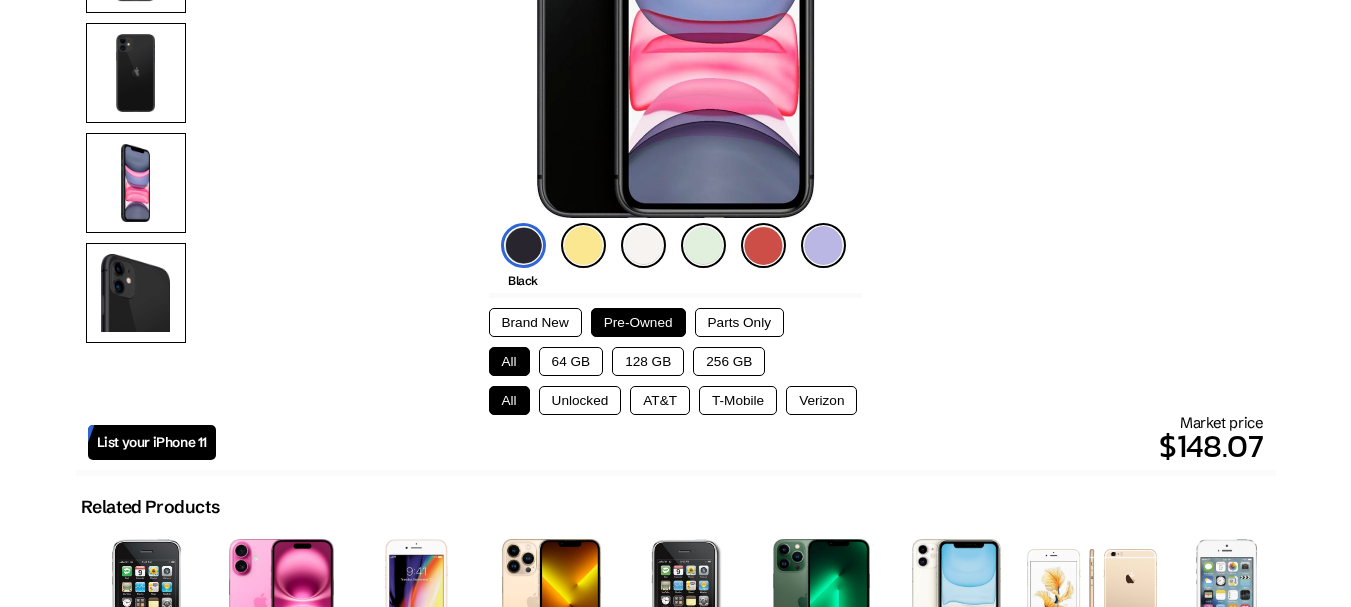 click on "64 GB" at bounding box center [571, 361] 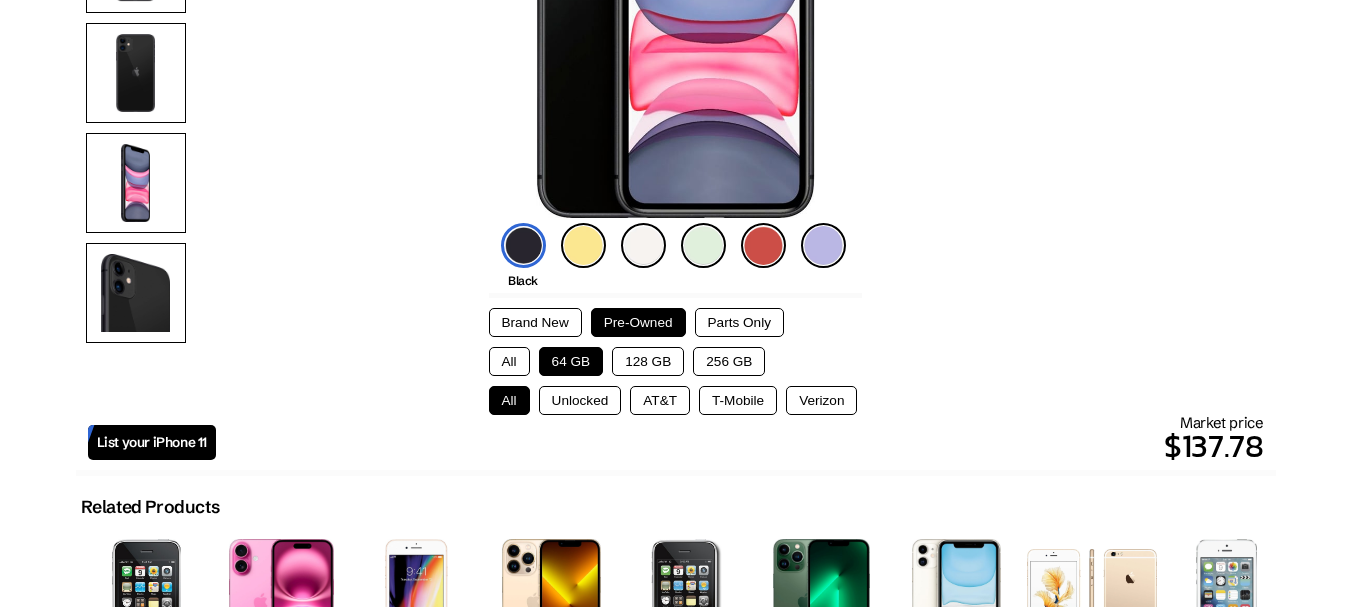click on "Parts Only" at bounding box center (739, 322) 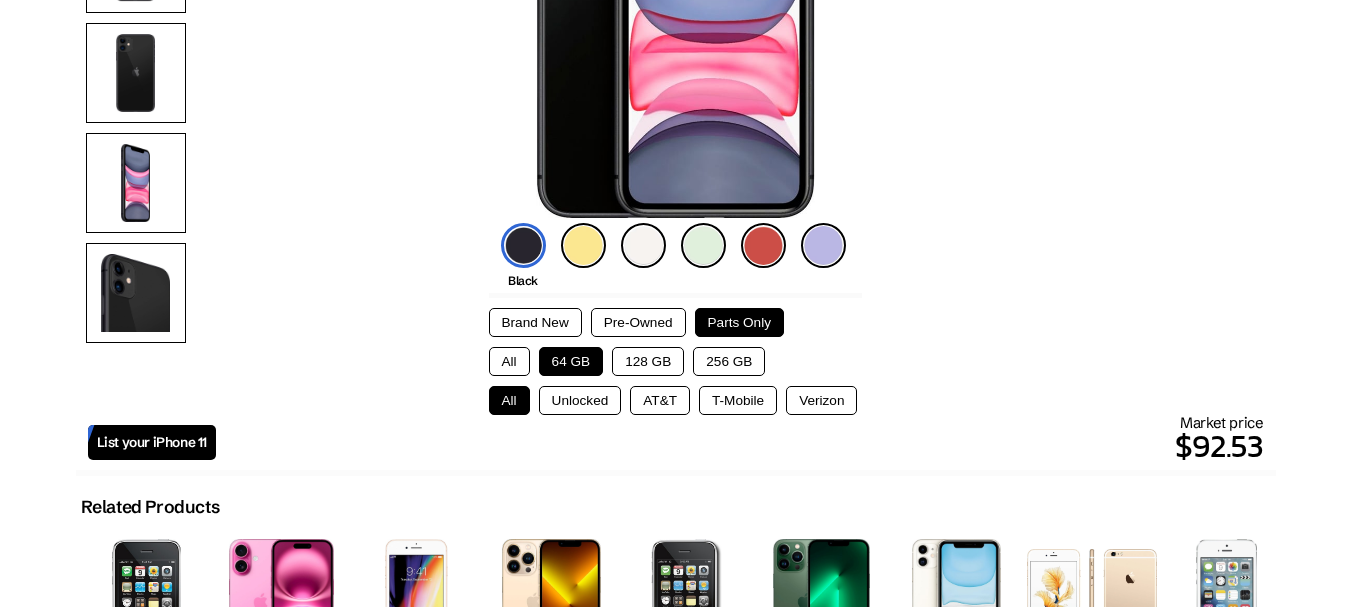 click on "Brand New
Pre-Owned
Parts Only" at bounding box center (676, 322) 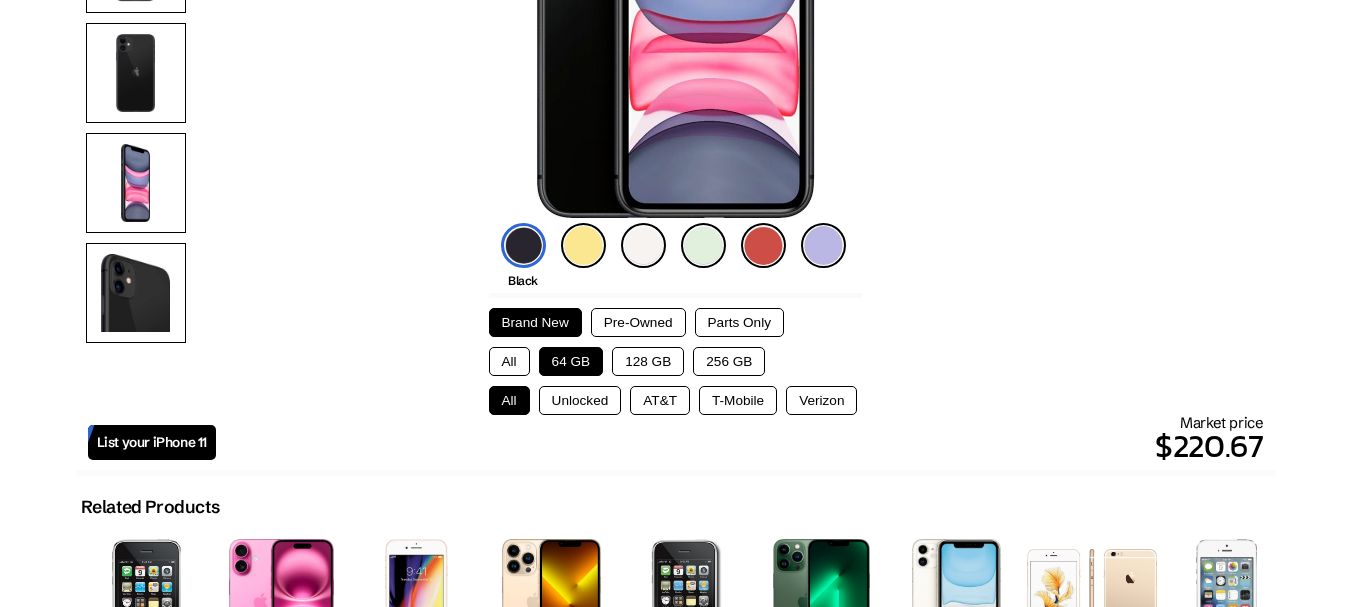 click on "Pre-Owned" at bounding box center [638, 322] 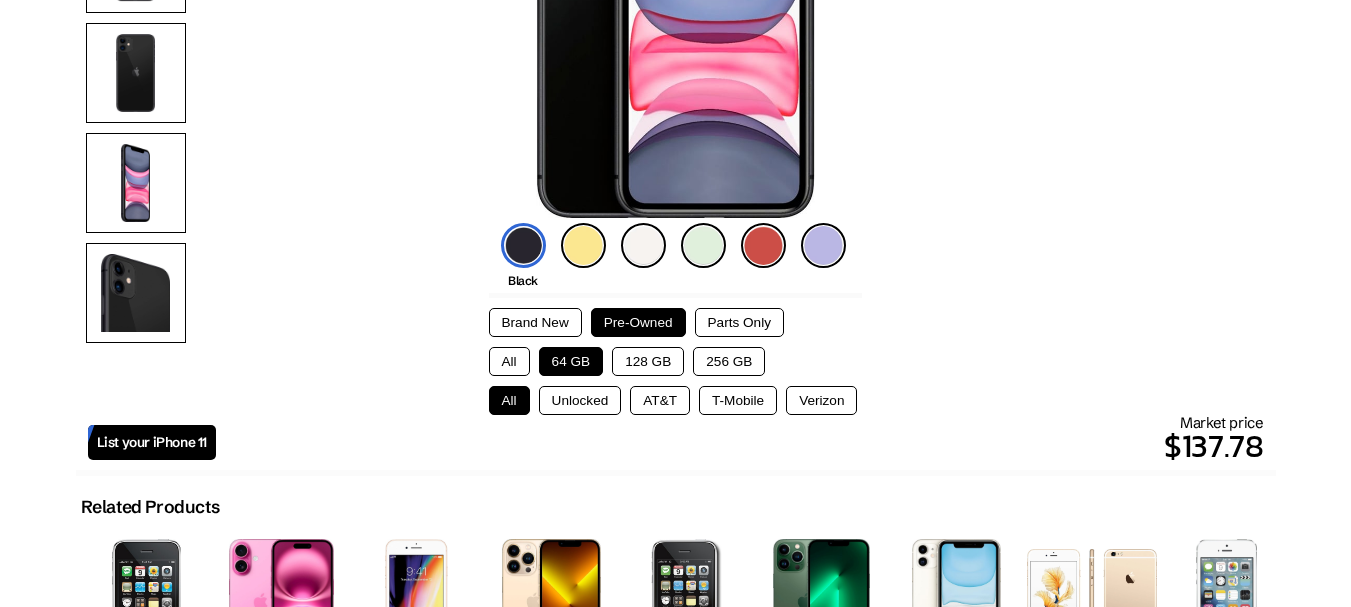 click on "AT&T" at bounding box center (660, 400) 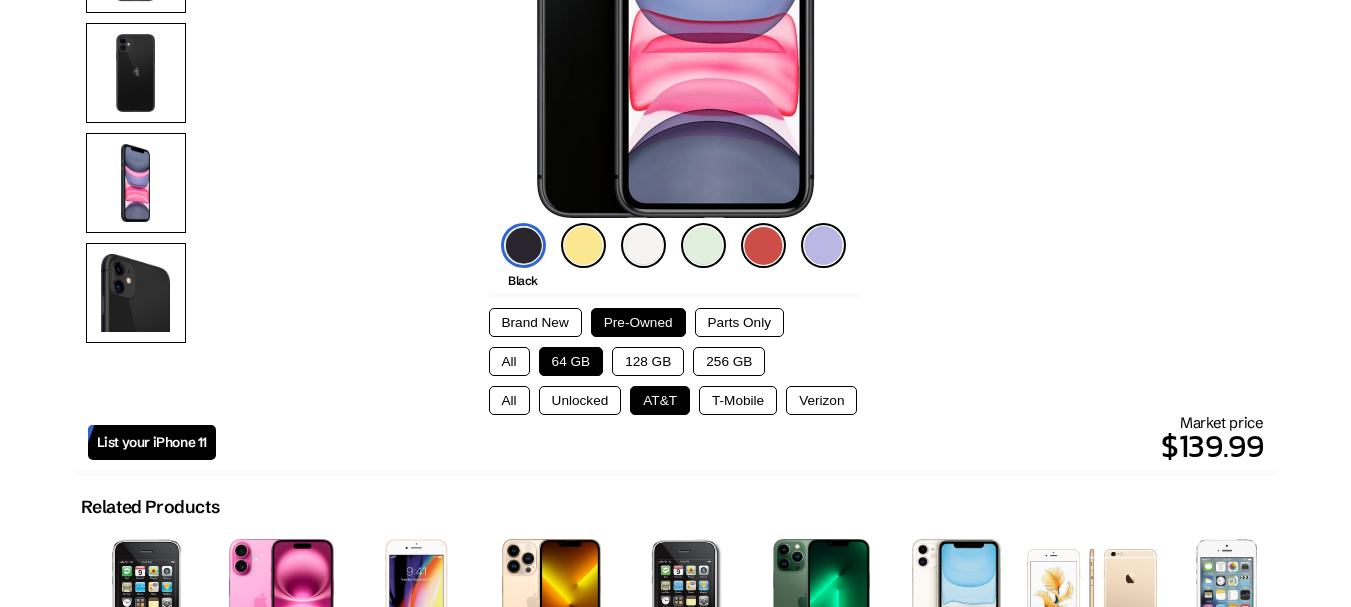 click on "Unlocked" at bounding box center [580, 400] 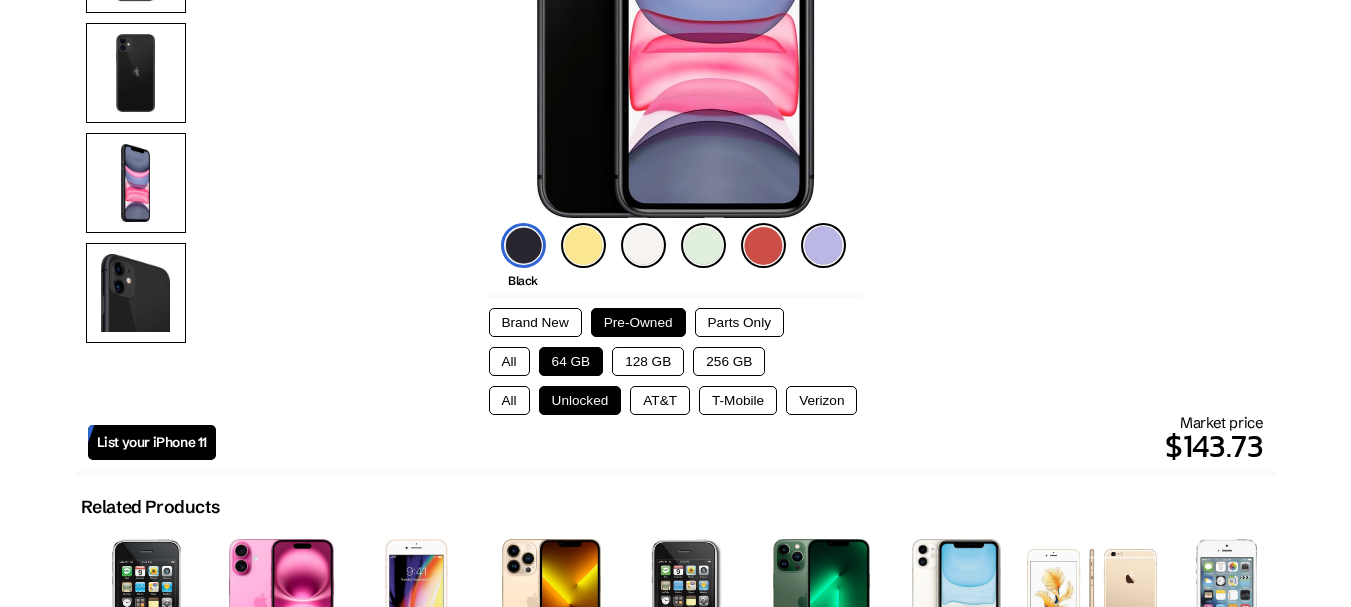 click on "All" at bounding box center (509, 400) 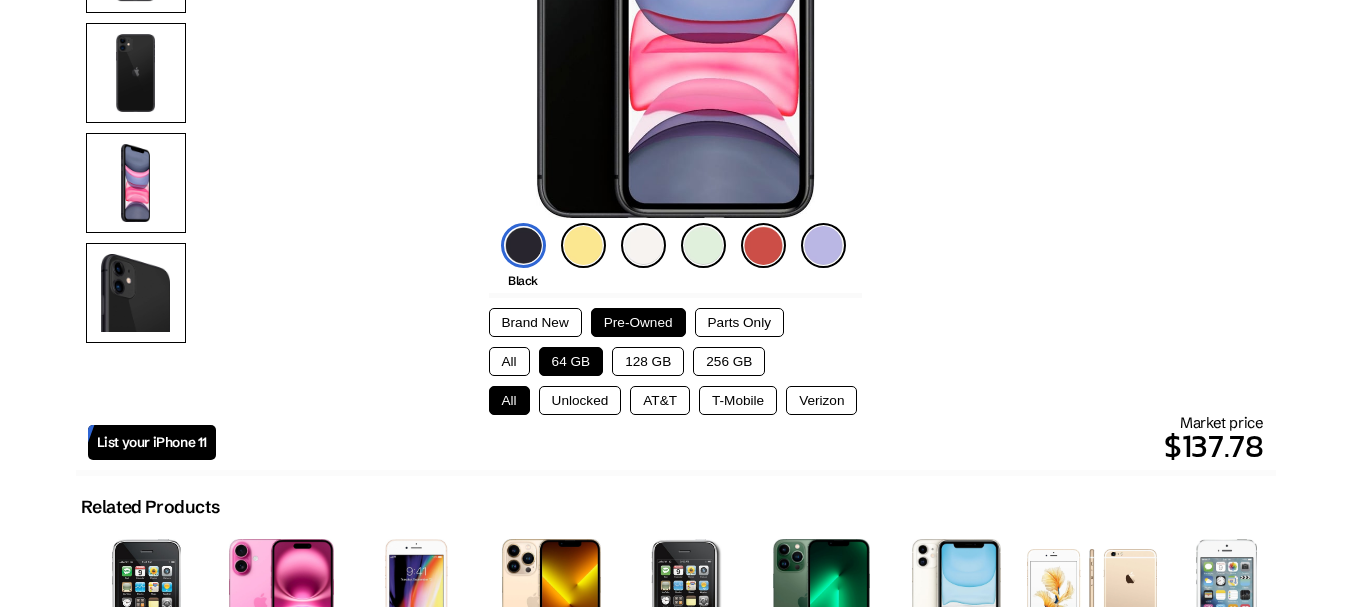 click on "Unlocked" at bounding box center [580, 400] 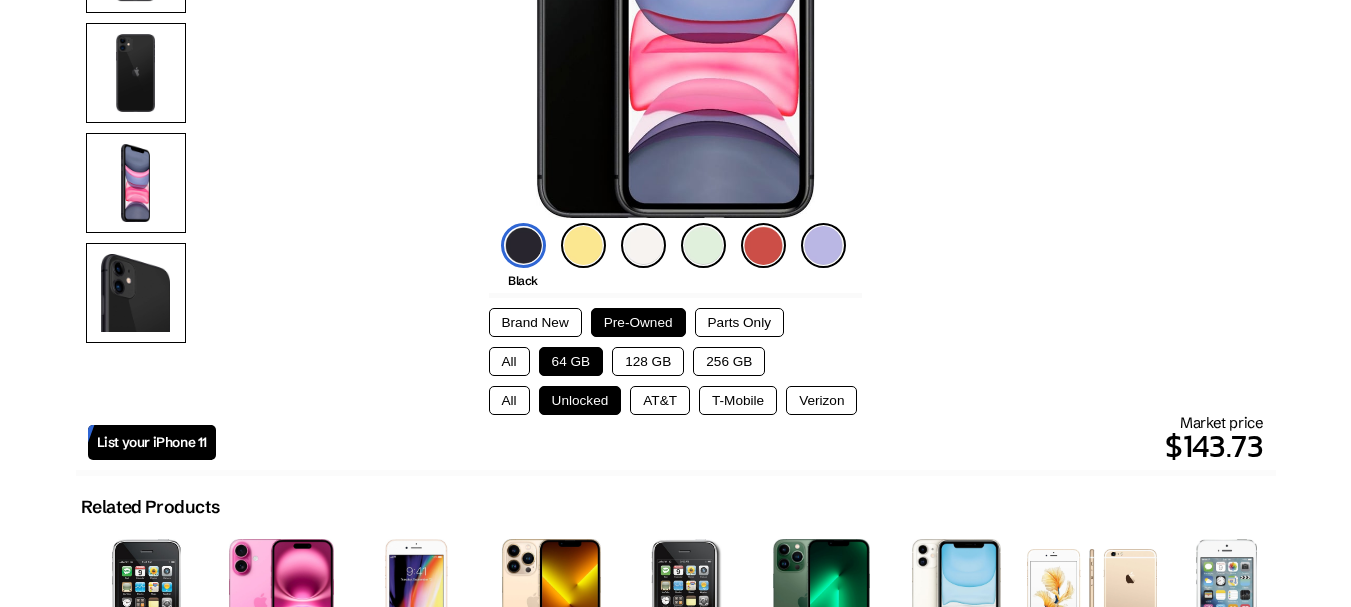 click on "Verizon" at bounding box center (821, 400) 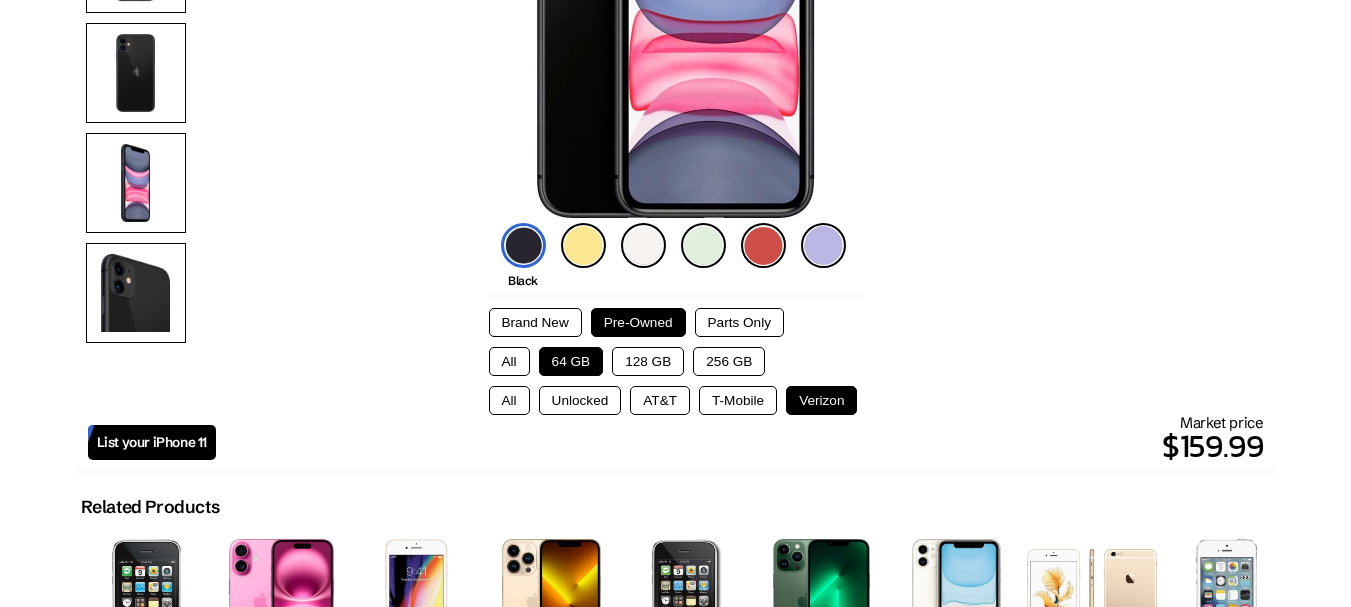 click on "T-Mobile" at bounding box center (738, 400) 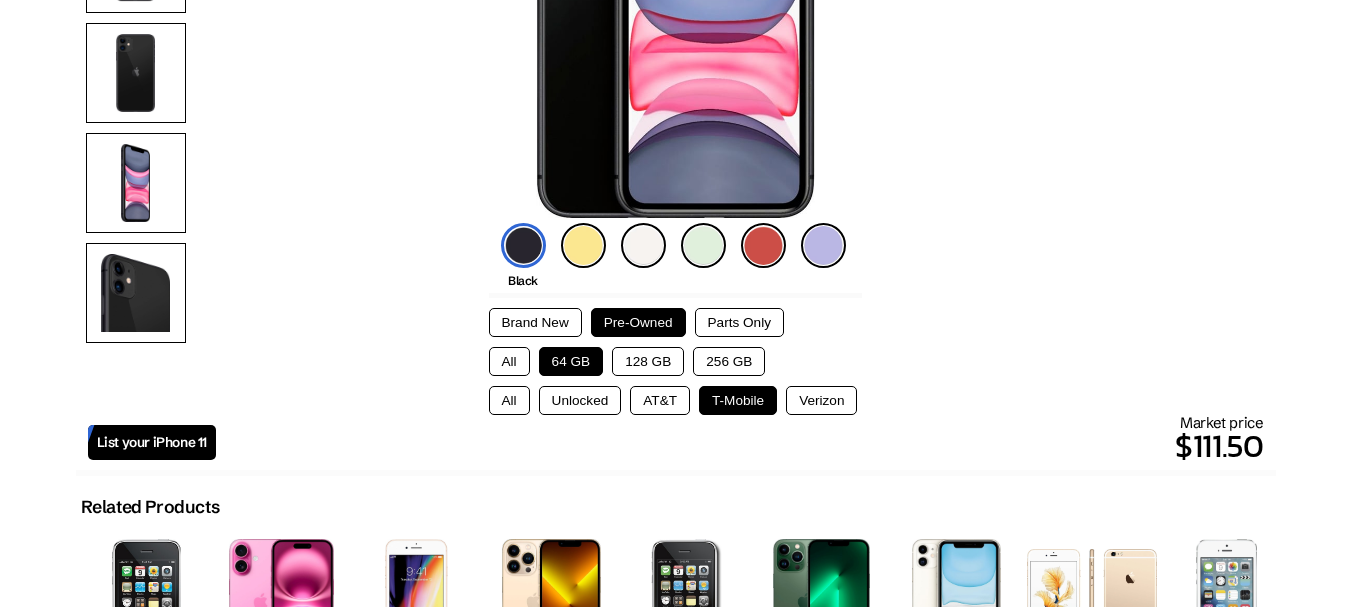 click on "AT&T" at bounding box center (660, 400) 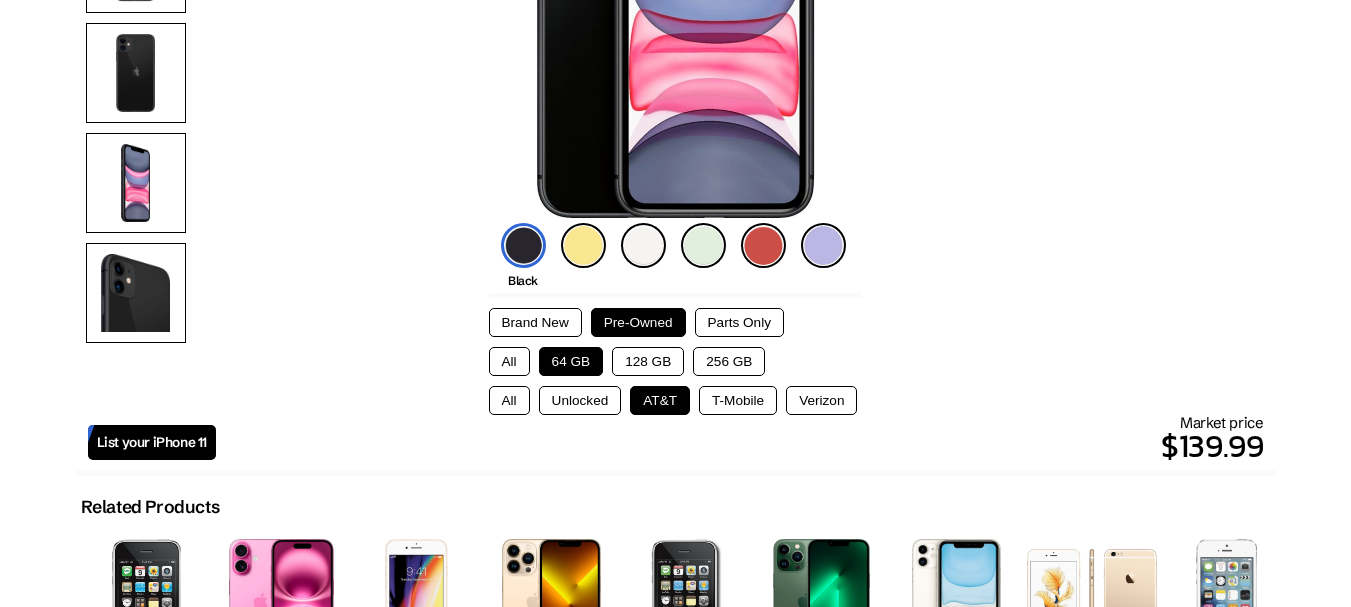 click on "Unlocked" at bounding box center [580, 400] 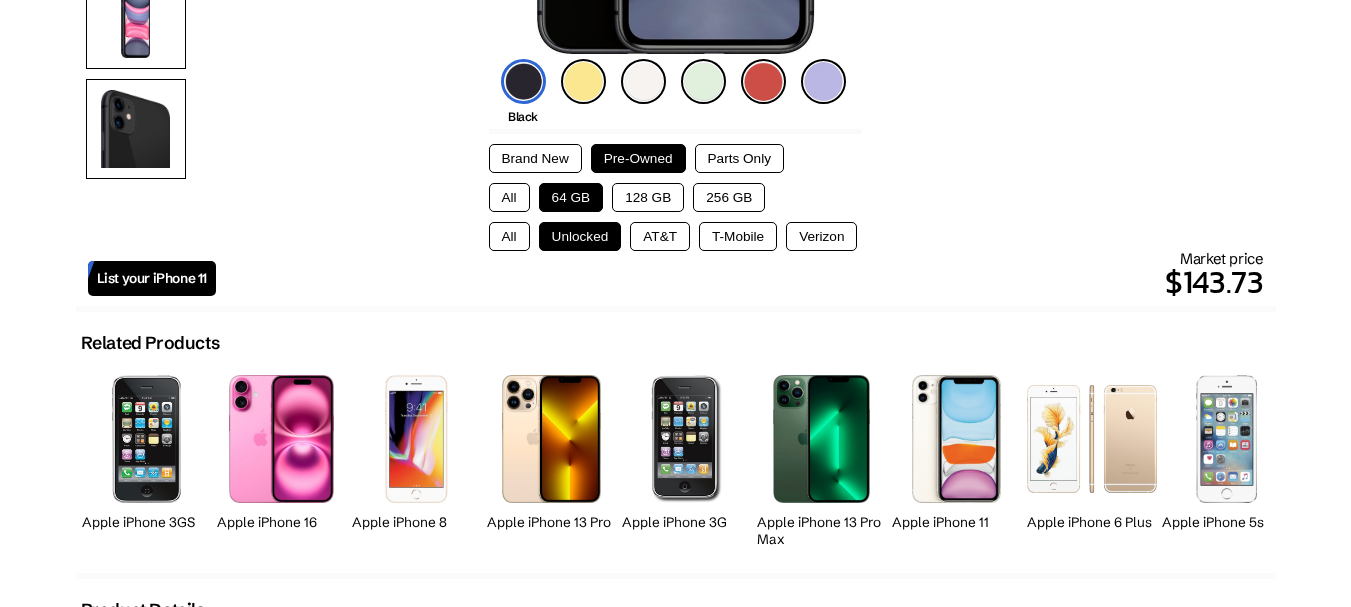 scroll, scrollTop: 600, scrollLeft: 0, axis: vertical 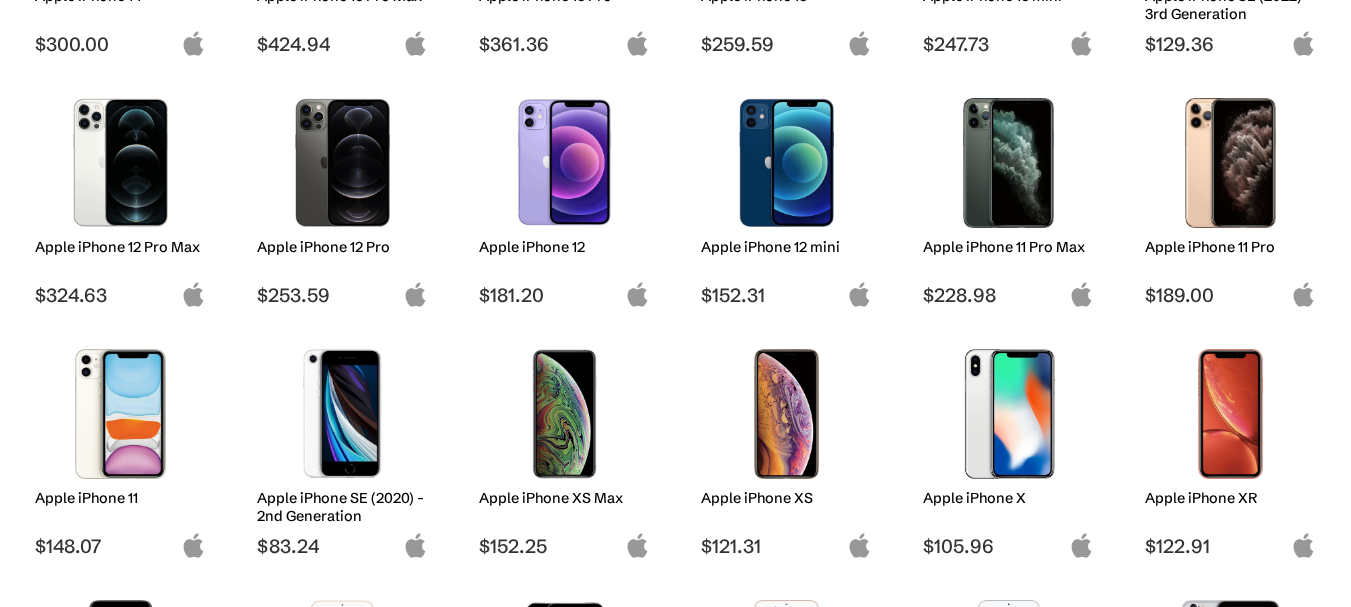 click at bounding box center (564, 414) 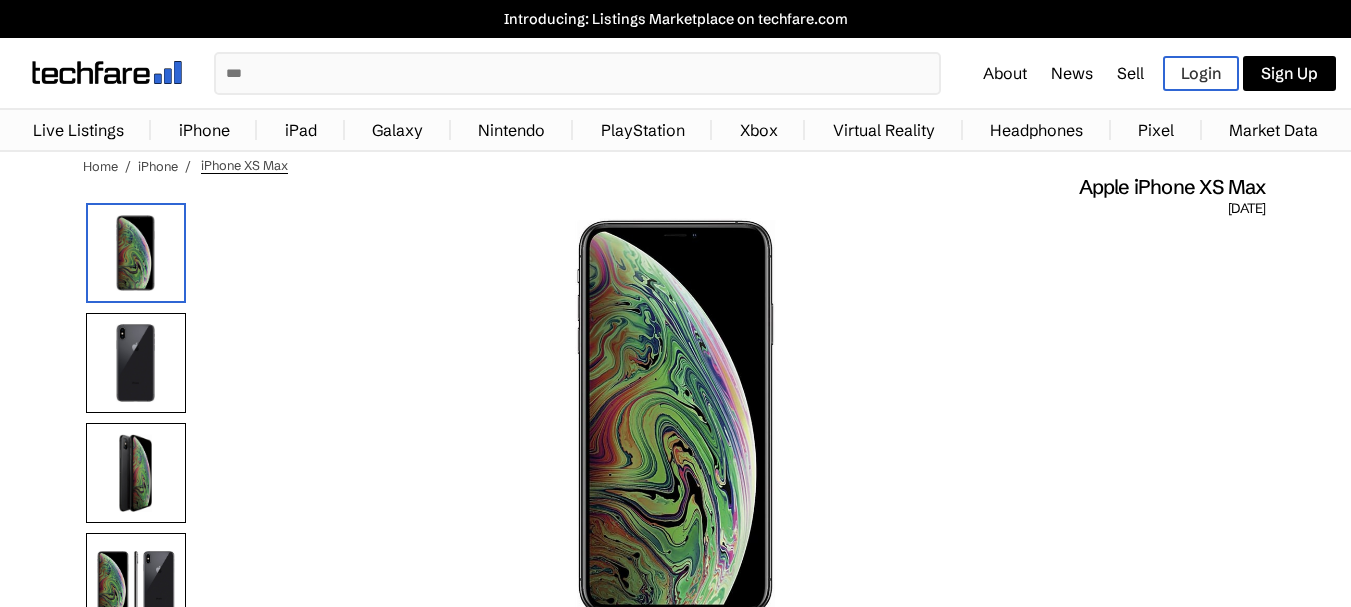 scroll, scrollTop: 300, scrollLeft: 0, axis: vertical 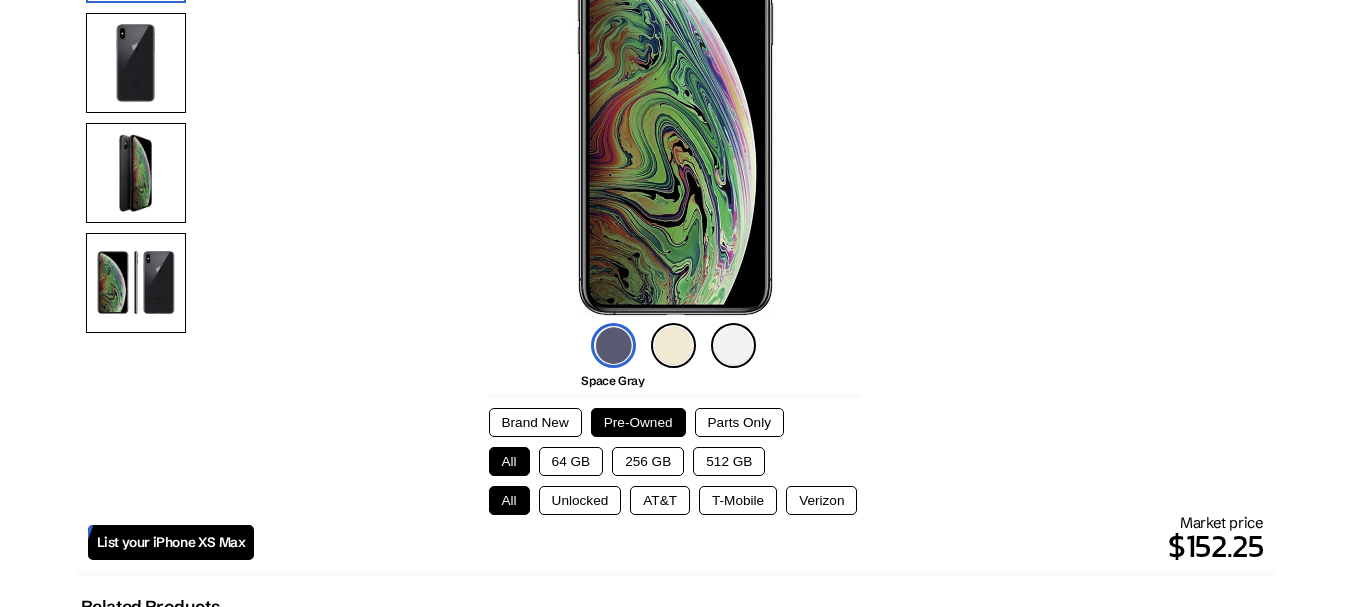 click on "64 GB" at bounding box center (571, 461) 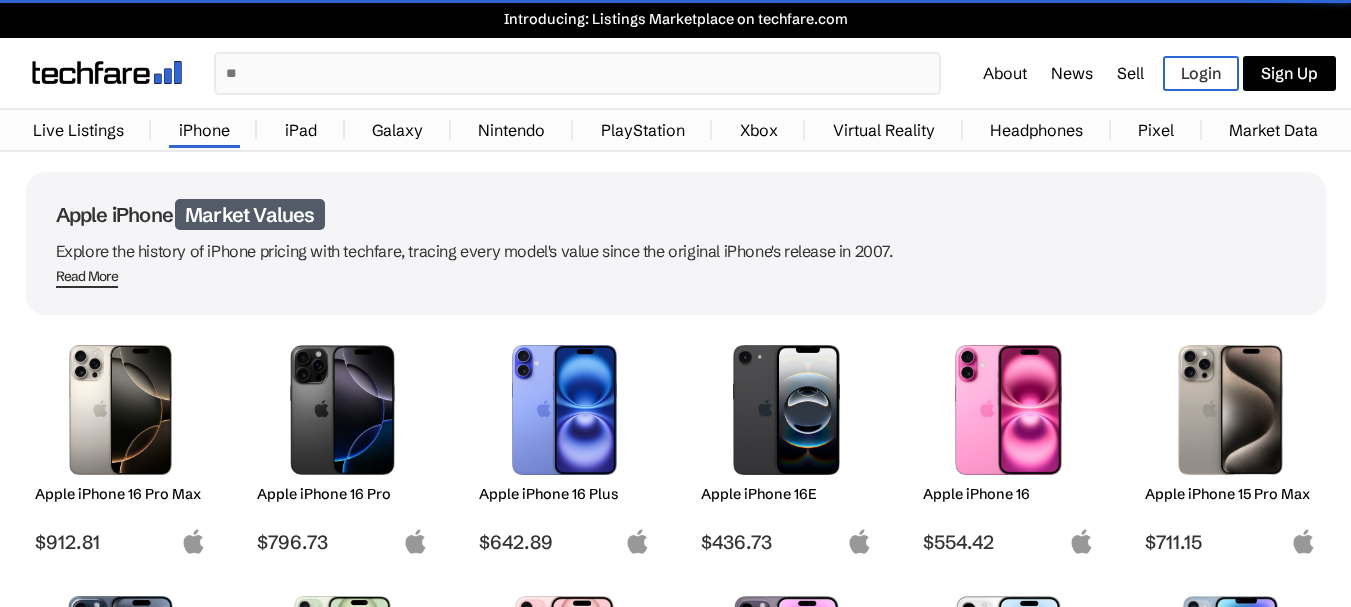 scroll, scrollTop: 1000, scrollLeft: 0, axis: vertical 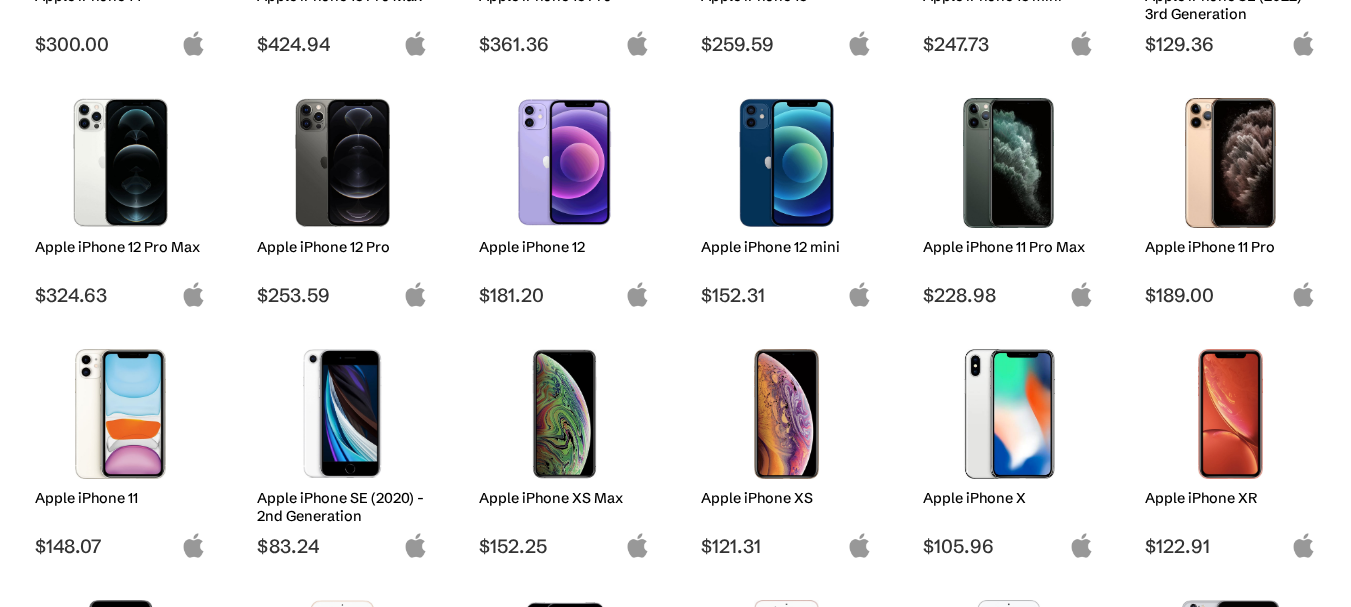 click at bounding box center [1230, 163] 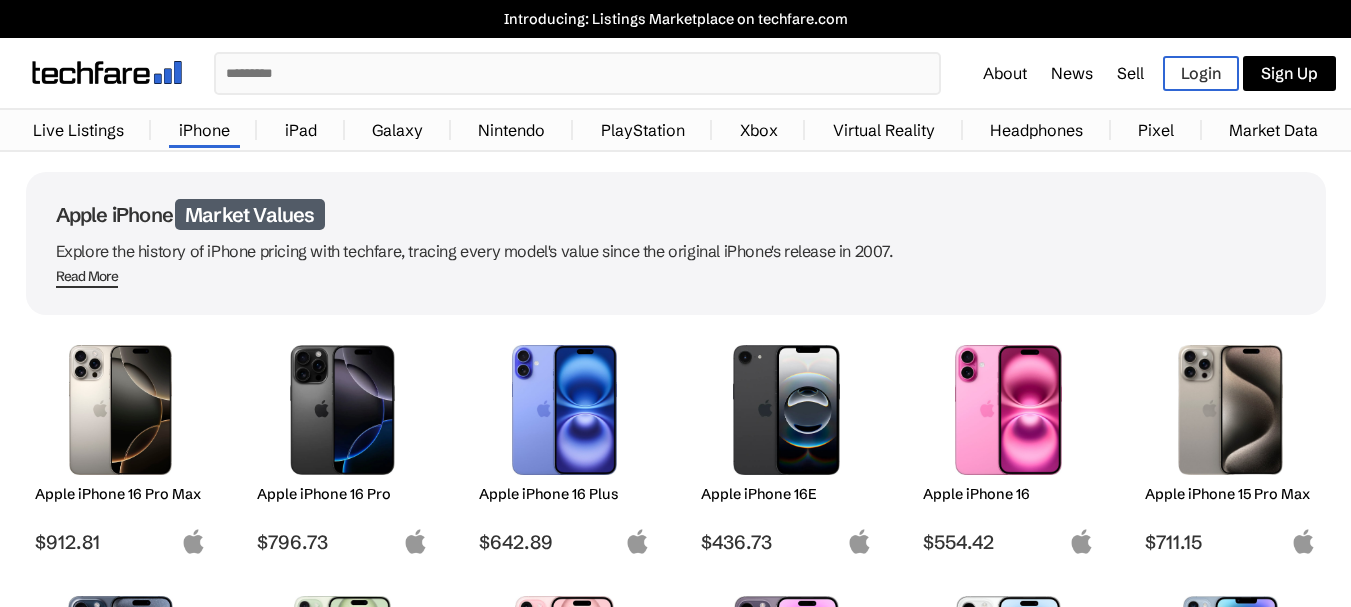 scroll, scrollTop: 1000, scrollLeft: 0, axis: vertical 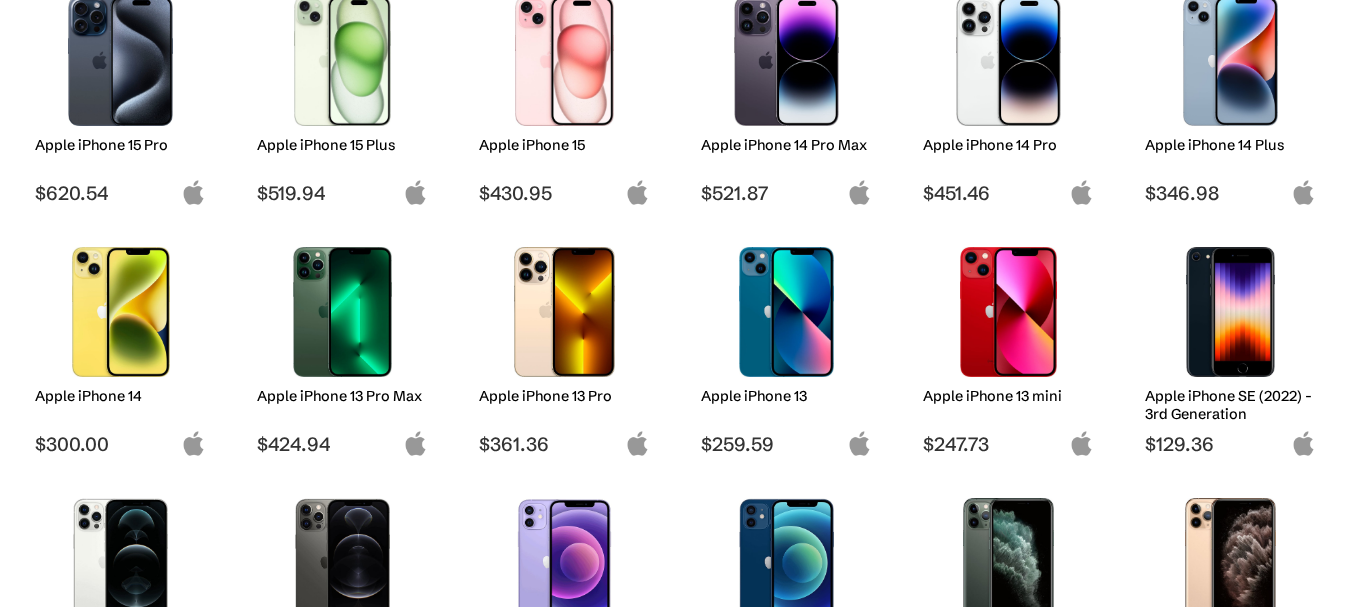 click at bounding box center [120, 312] 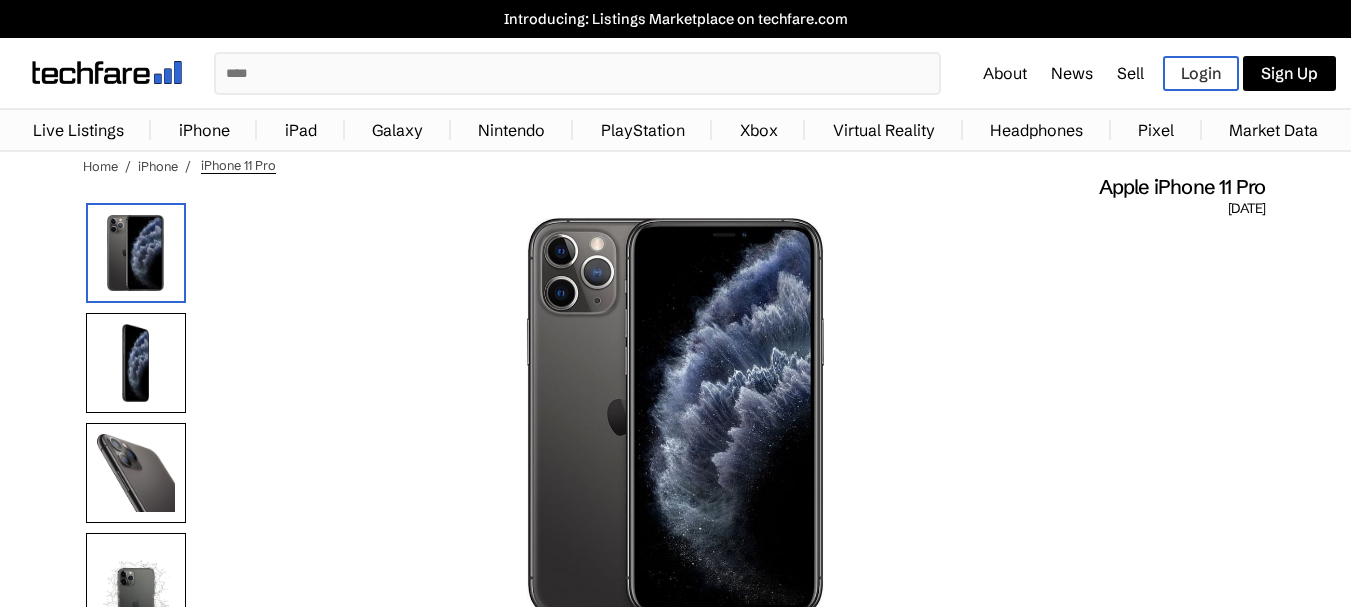 scroll, scrollTop: 300, scrollLeft: 0, axis: vertical 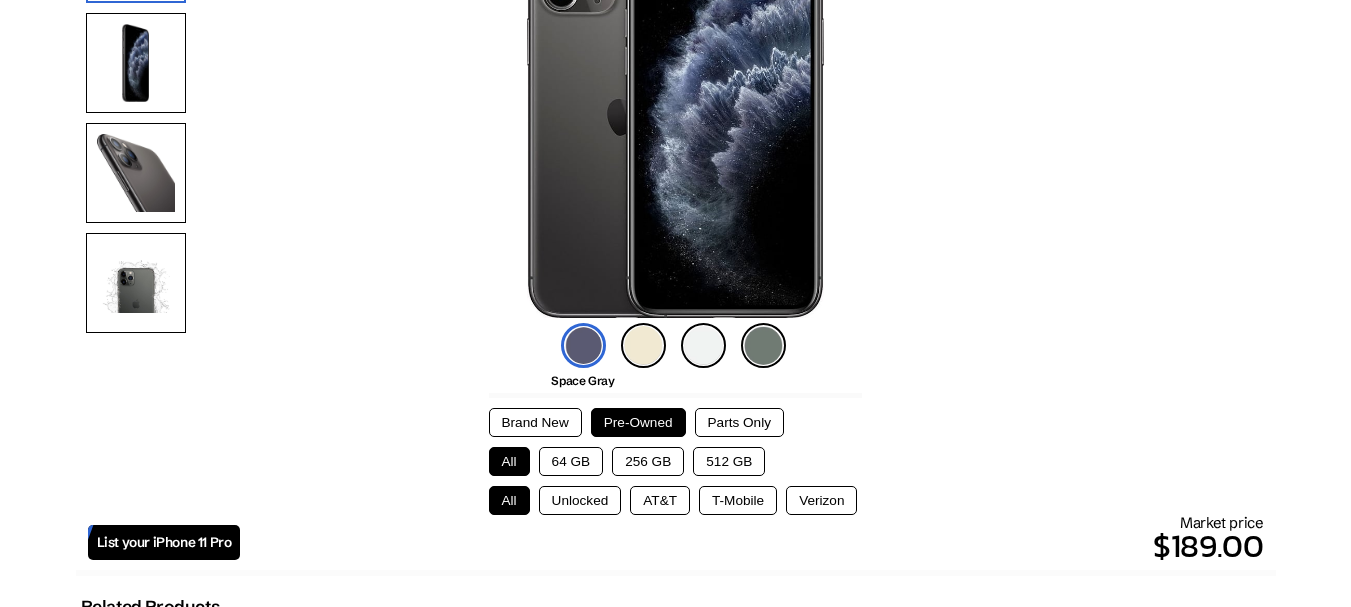 click on "256 GB" at bounding box center [648, 461] 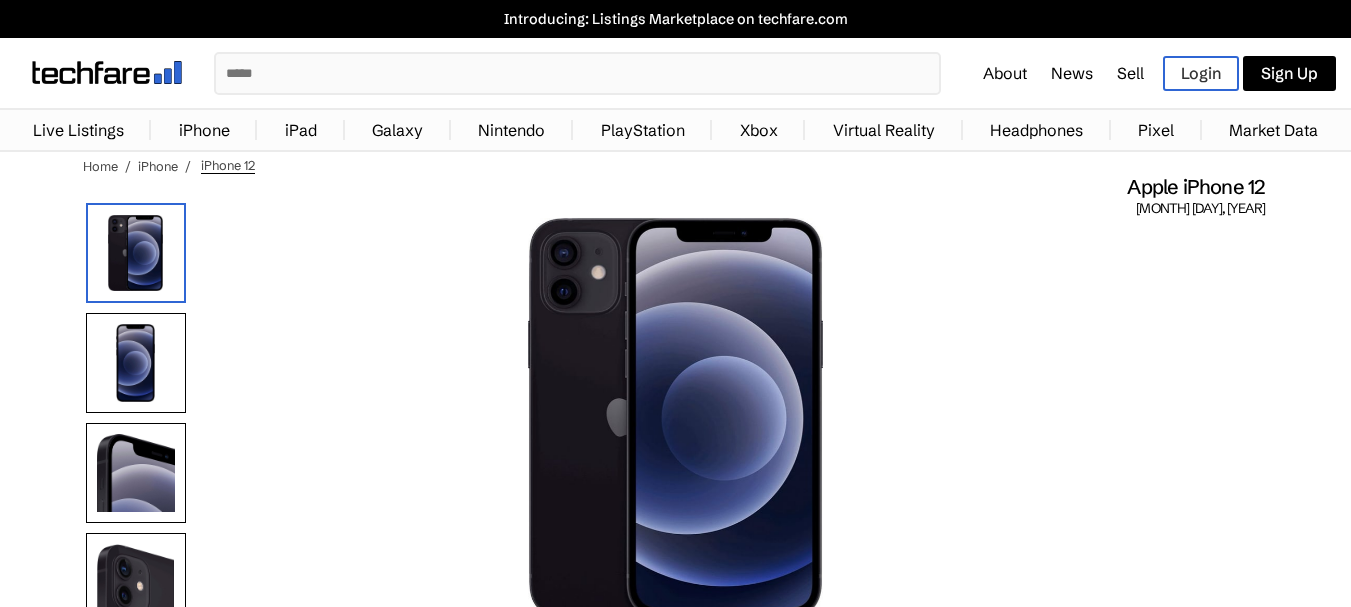 scroll, scrollTop: 500, scrollLeft: 0, axis: vertical 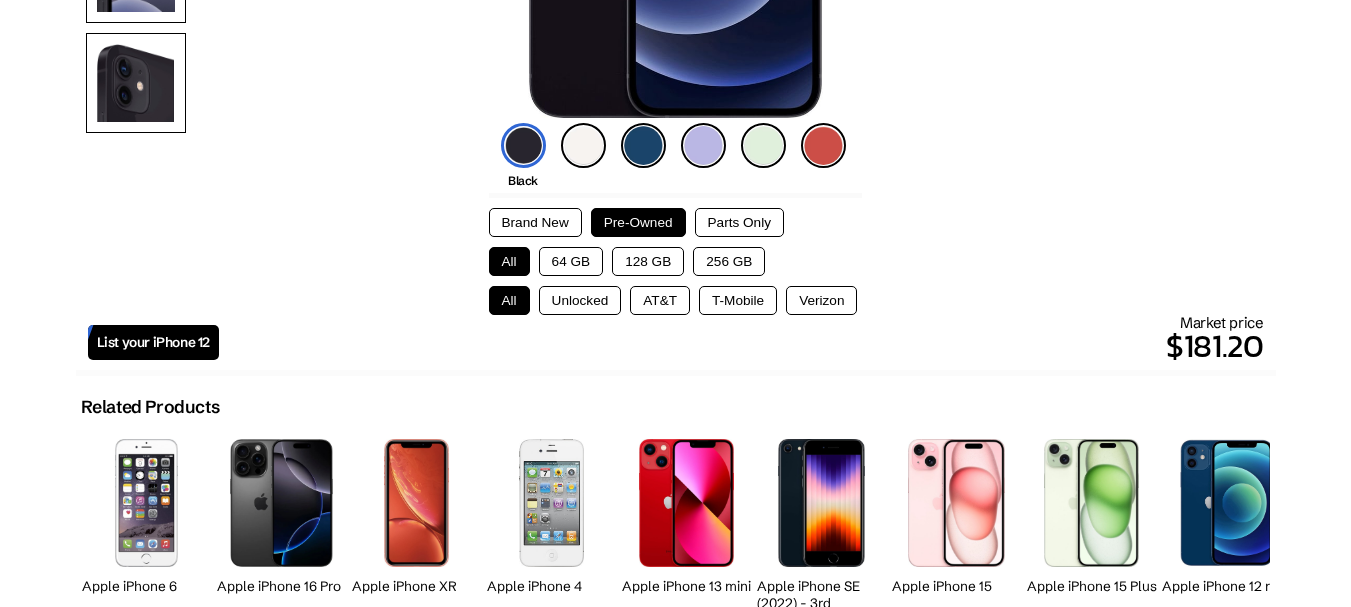 click on "Unlocked" at bounding box center (580, 300) 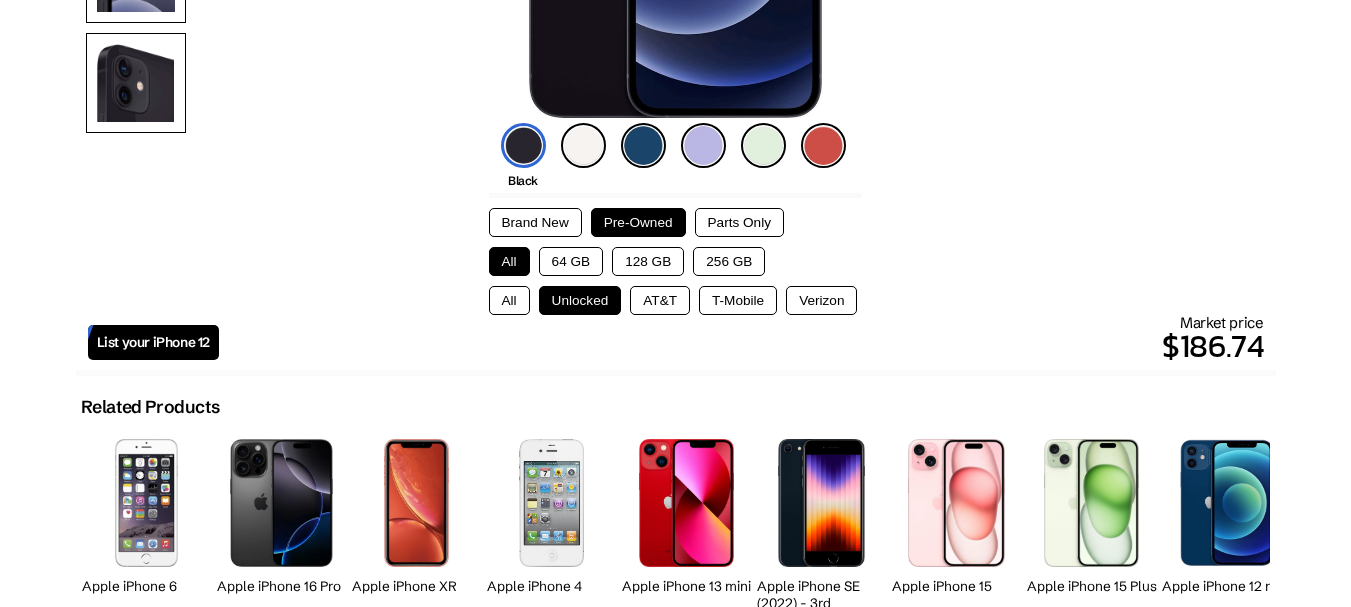 click on "128 GB" at bounding box center (648, 261) 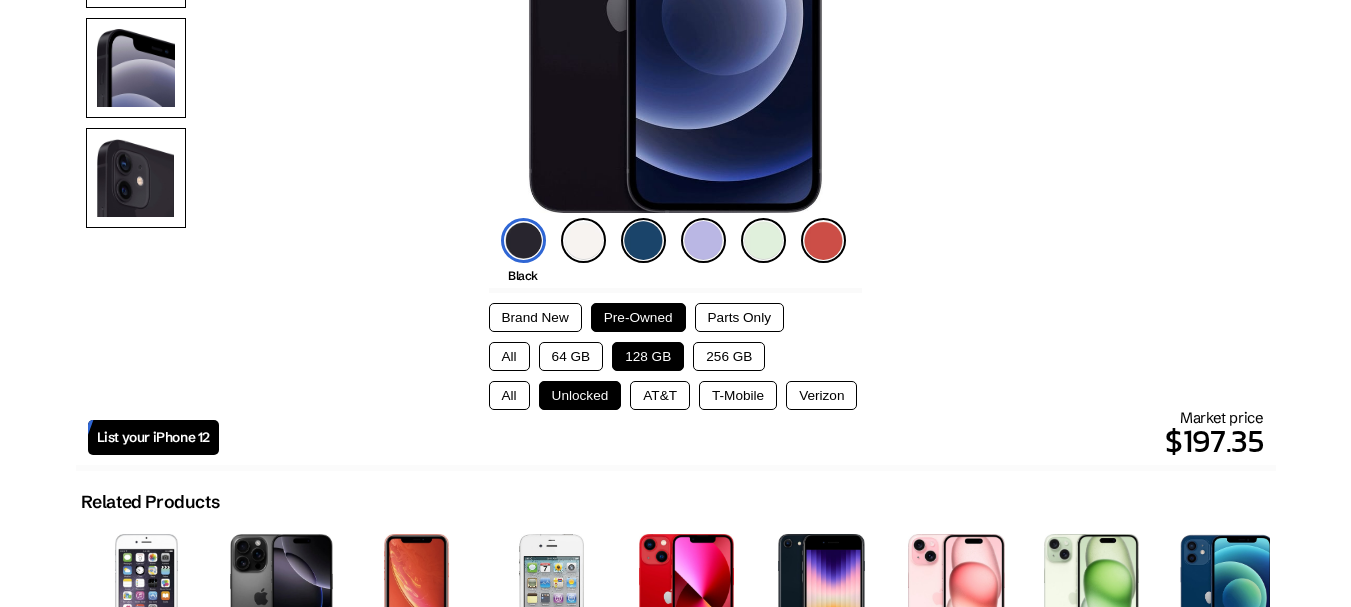 scroll, scrollTop: 400, scrollLeft: 0, axis: vertical 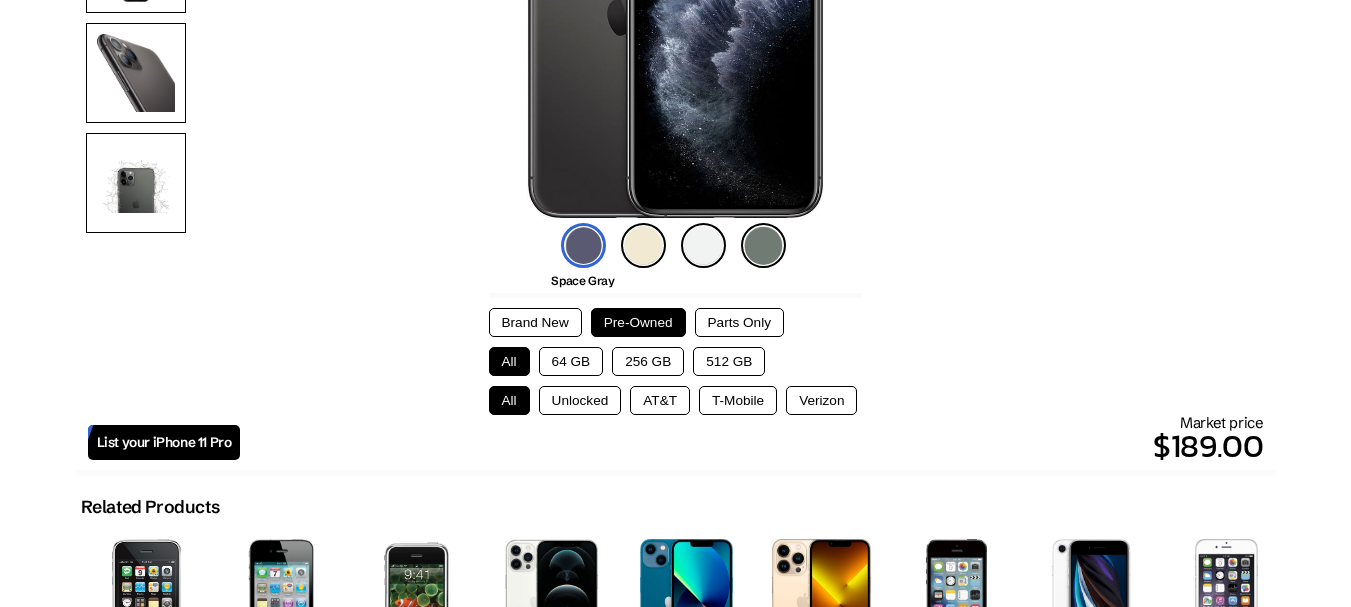 click on "Unlocked" at bounding box center (580, 400) 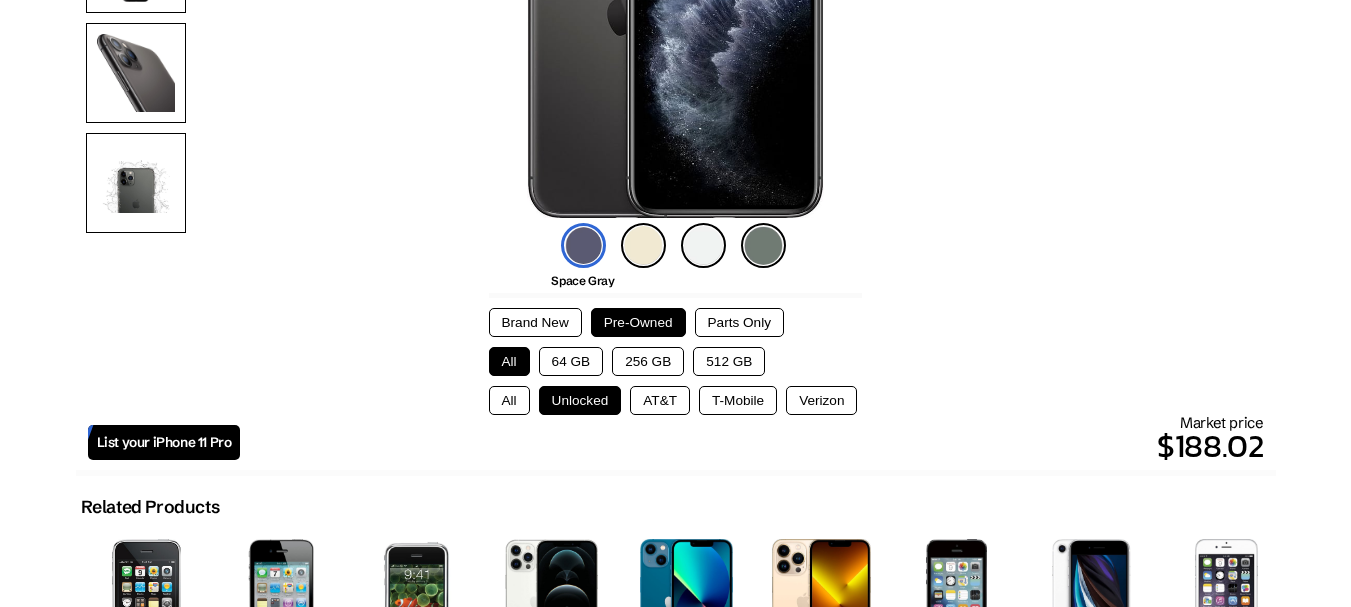 click on "256 GB" at bounding box center (648, 361) 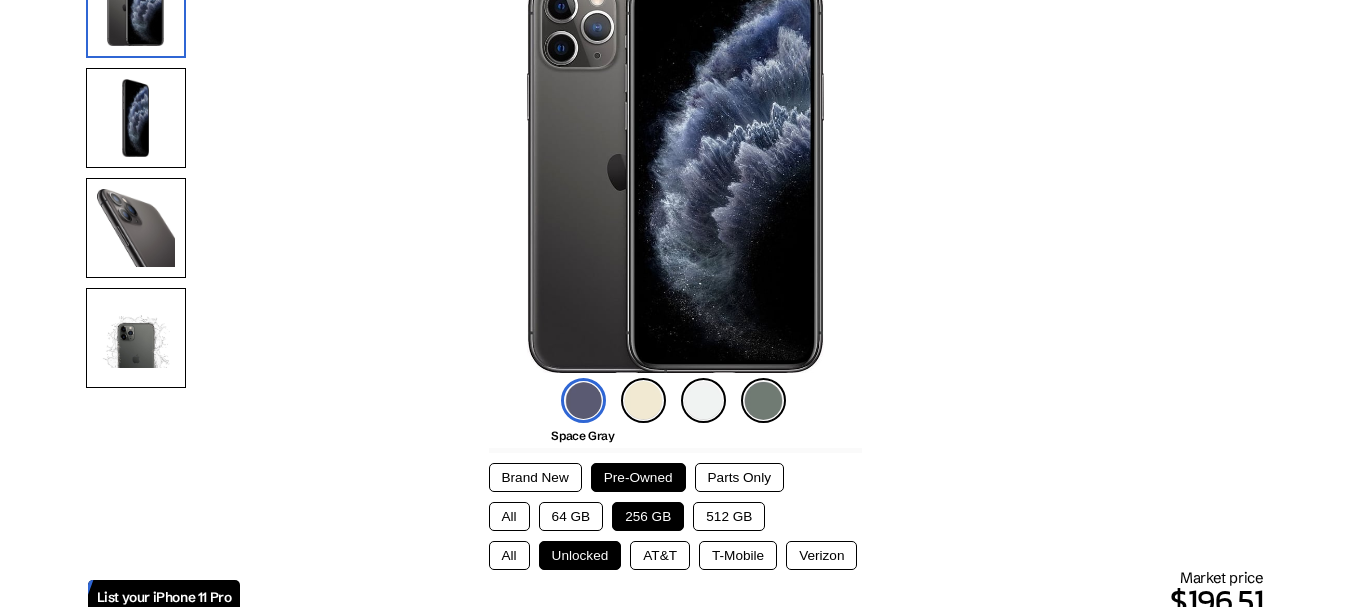scroll, scrollTop: 0, scrollLeft: 0, axis: both 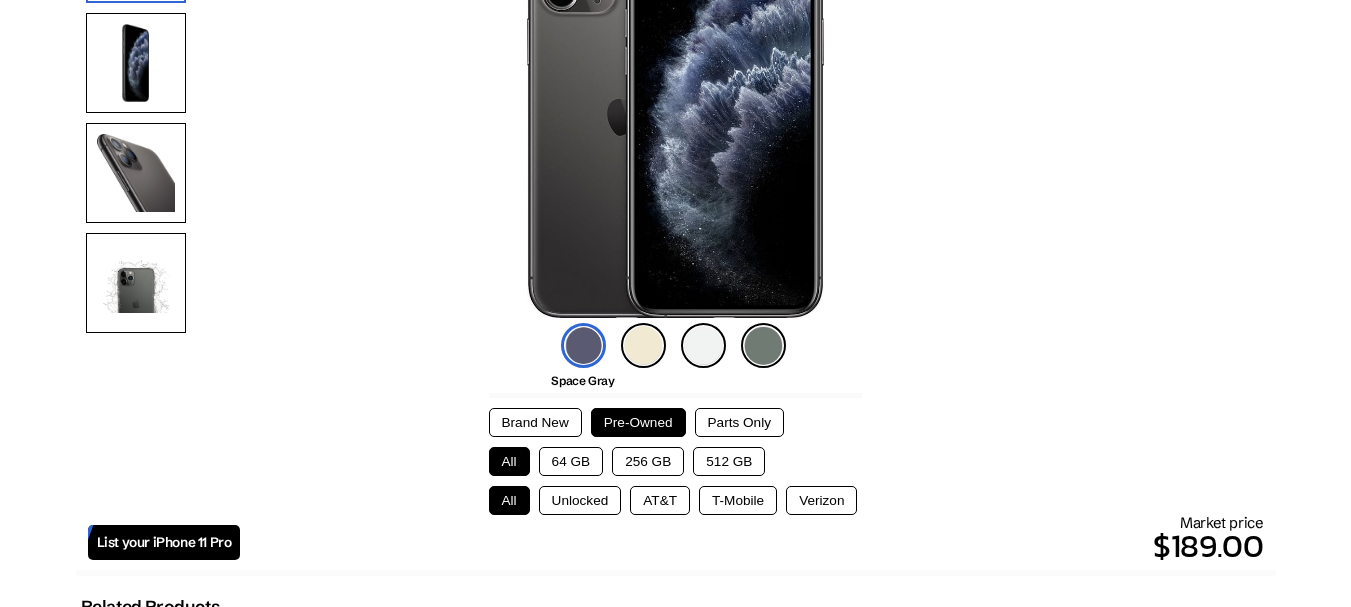 click on "Unlocked" at bounding box center [580, 500] 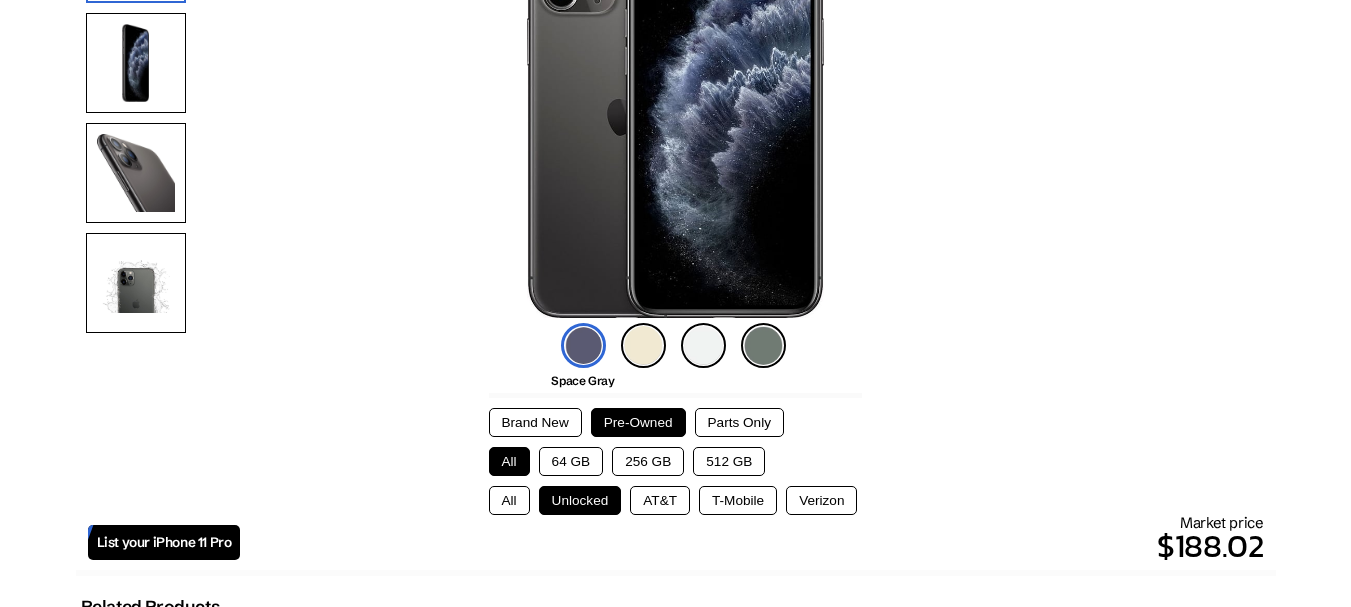 click on "All" at bounding box center (509, 500) 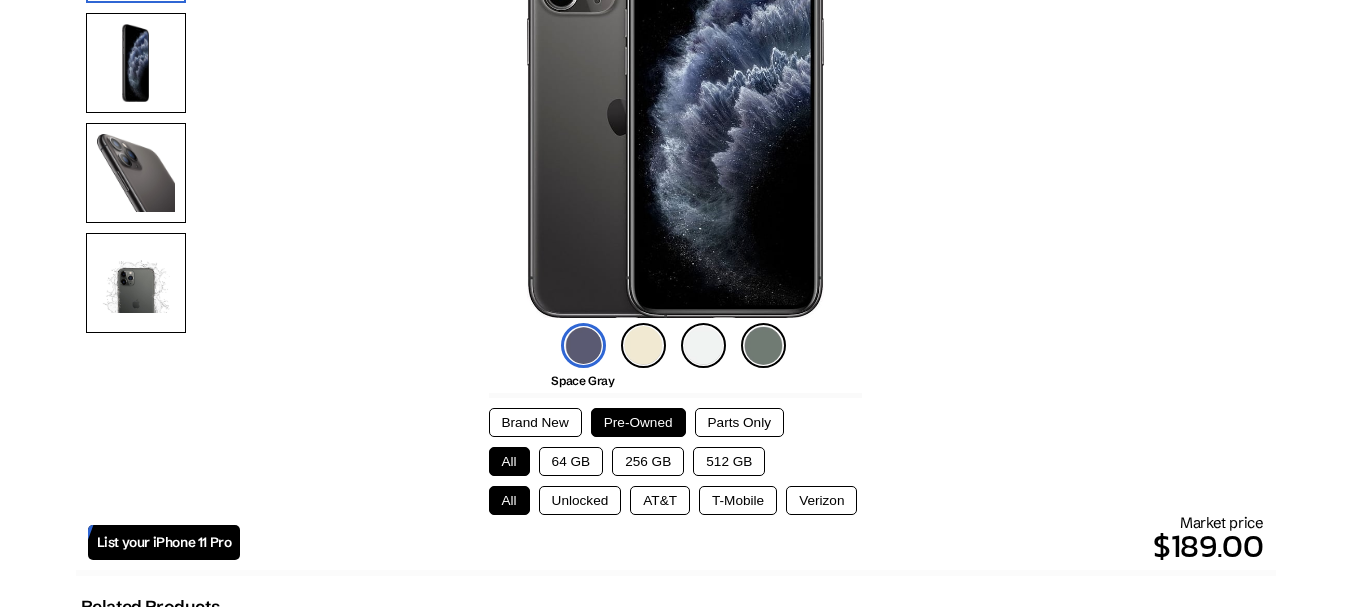 click on "Unlocked" at bounding box center (580, 500) 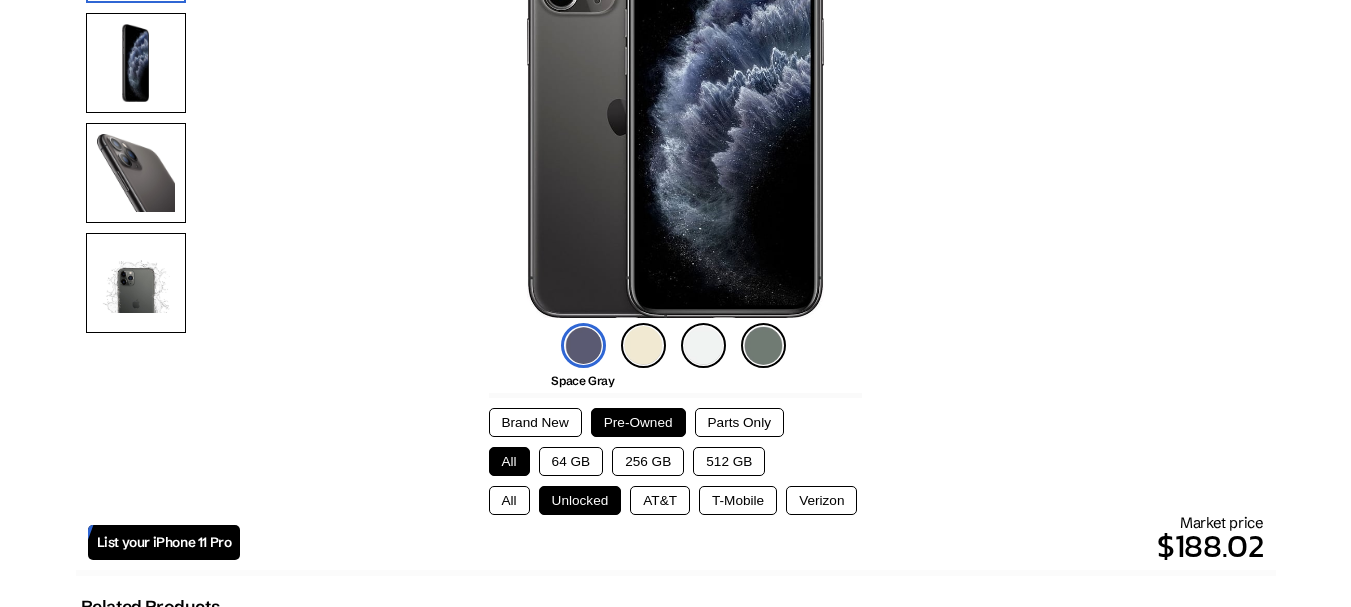 click on "256 GB" at bounding box center (648, 461) 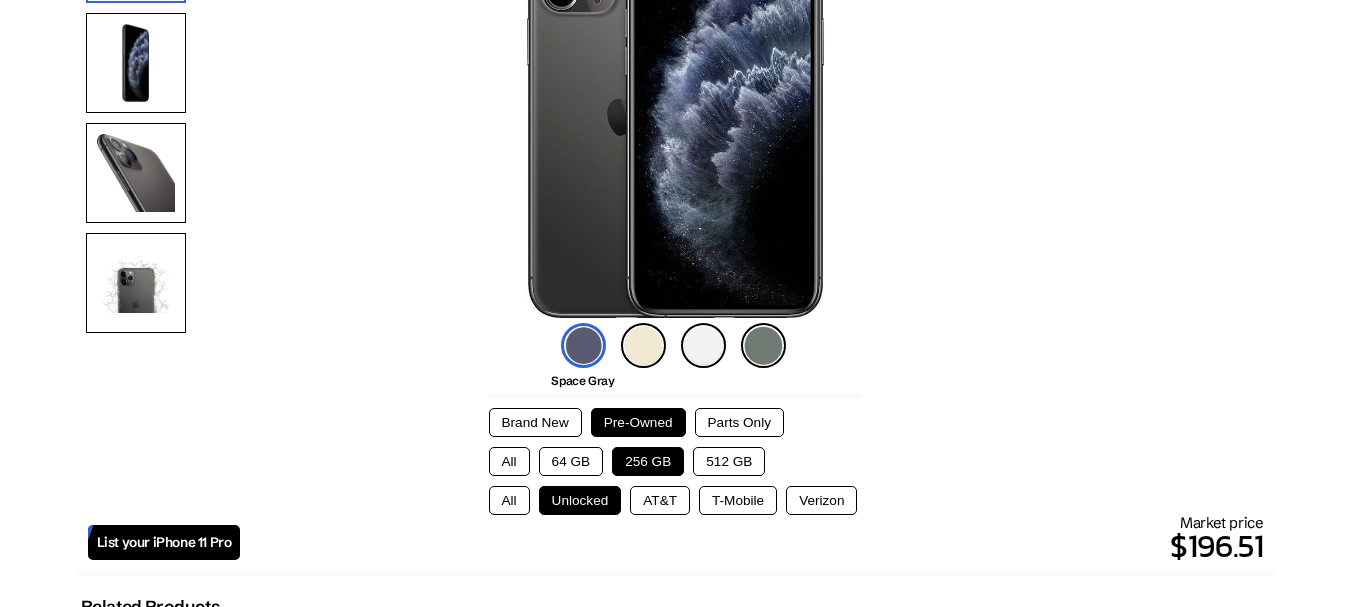 click on "AT&T" at bounding box center [660, 500] 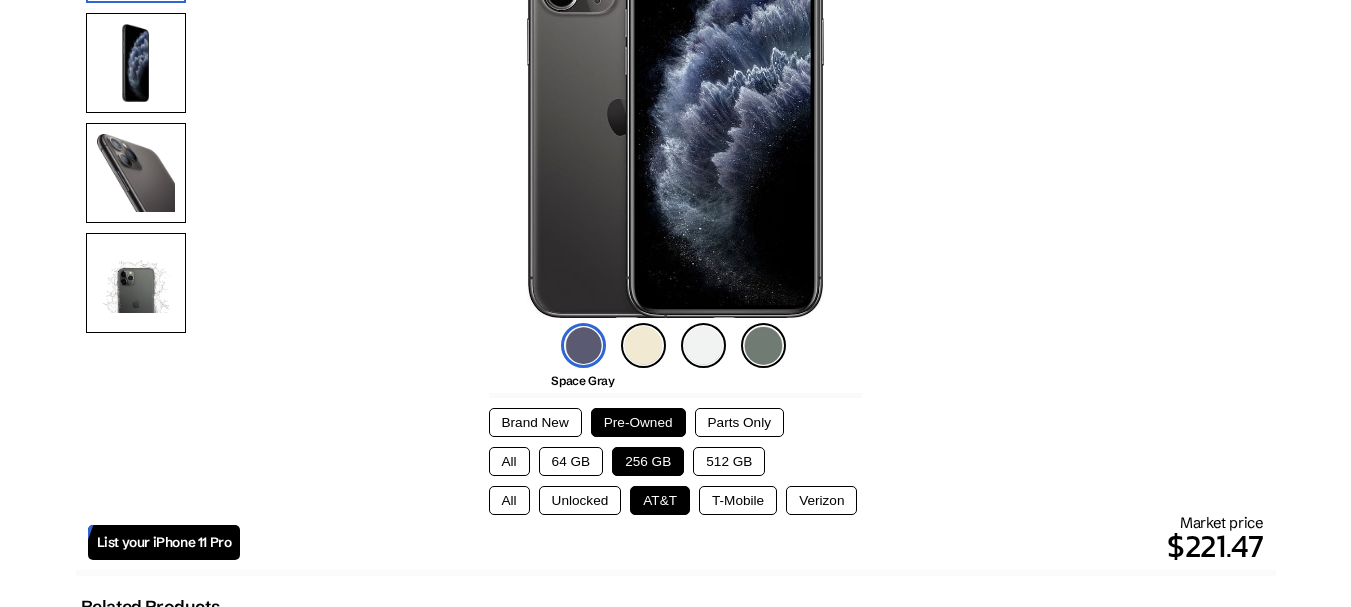 click on "Unlocked" at bounding box center (580, 500) 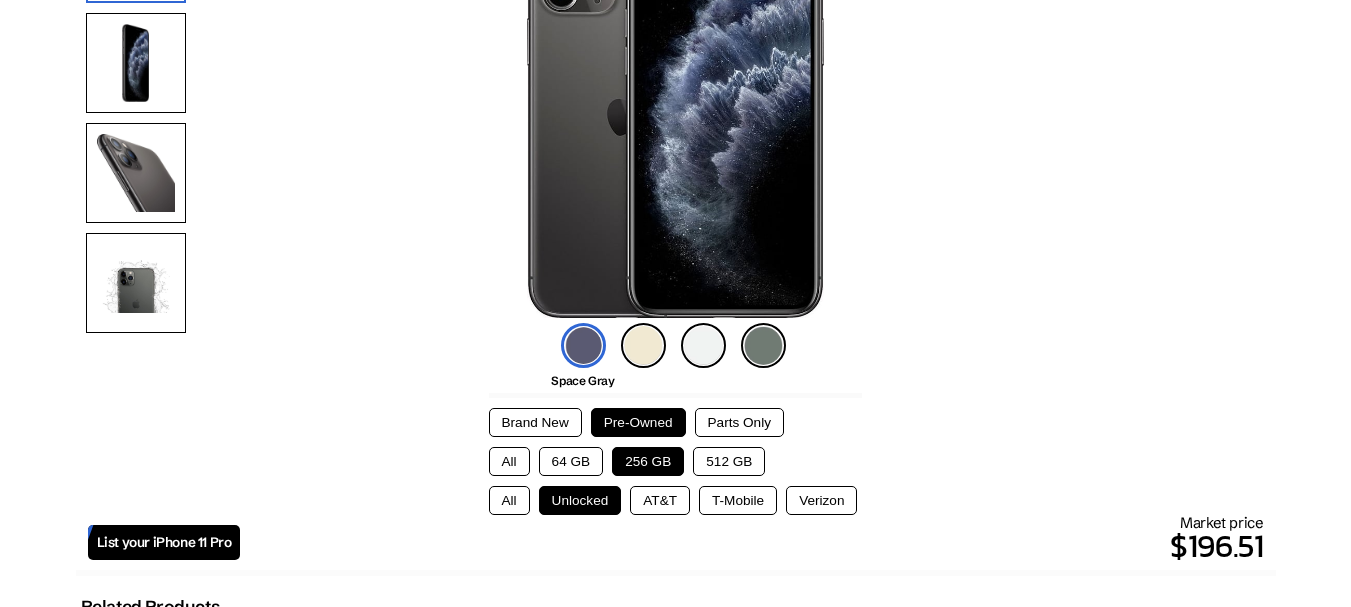 click on "512 GB" at bounding box center [729, 461] 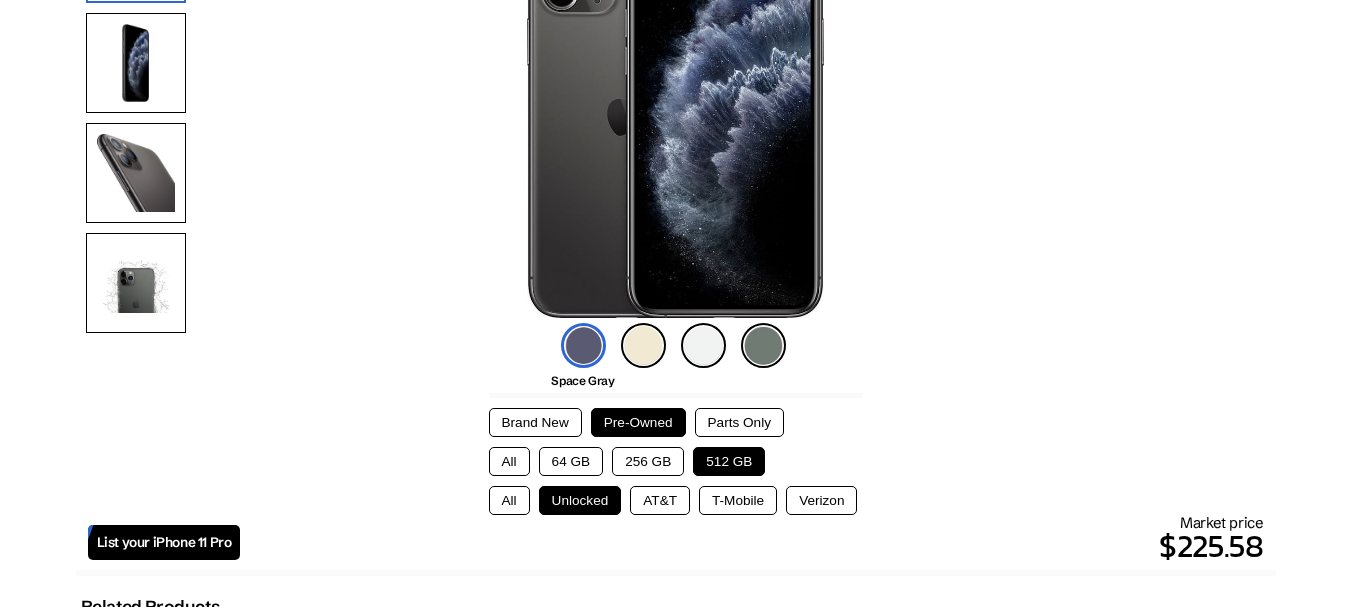 click on "256 GB" at bounding box center [648, 461] 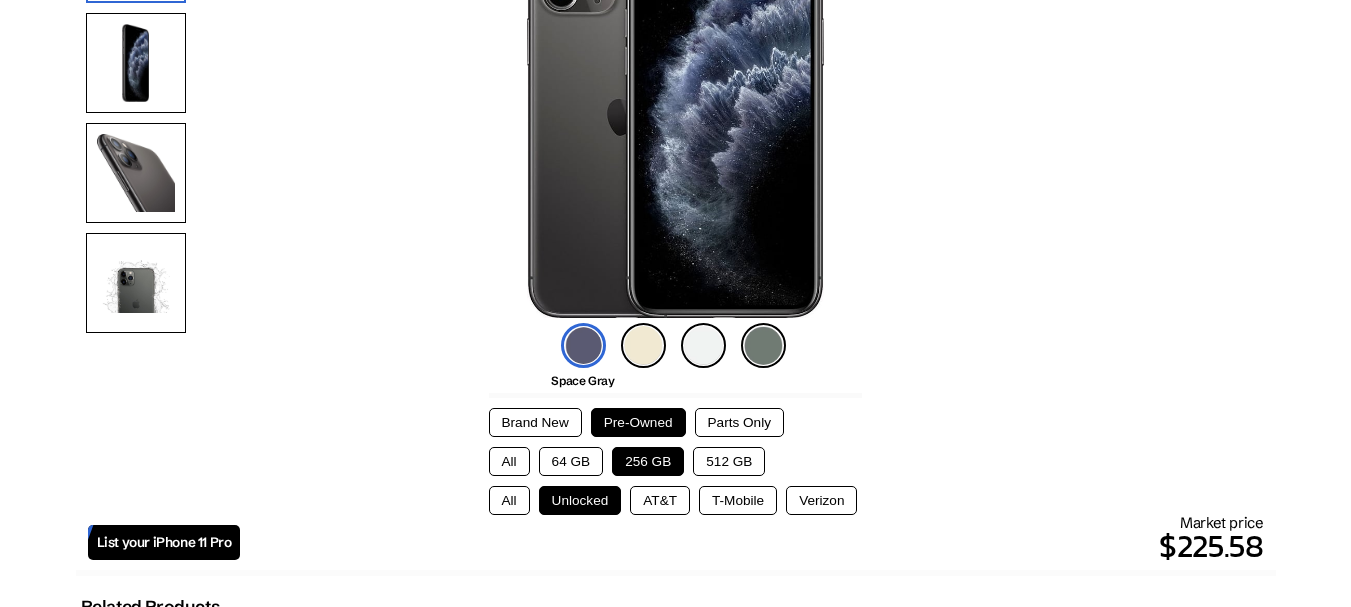 drag, startPoint x: 545, startPoint y: 469, endPoint x: 554, endPoint y: 461, distance: 12.0415945 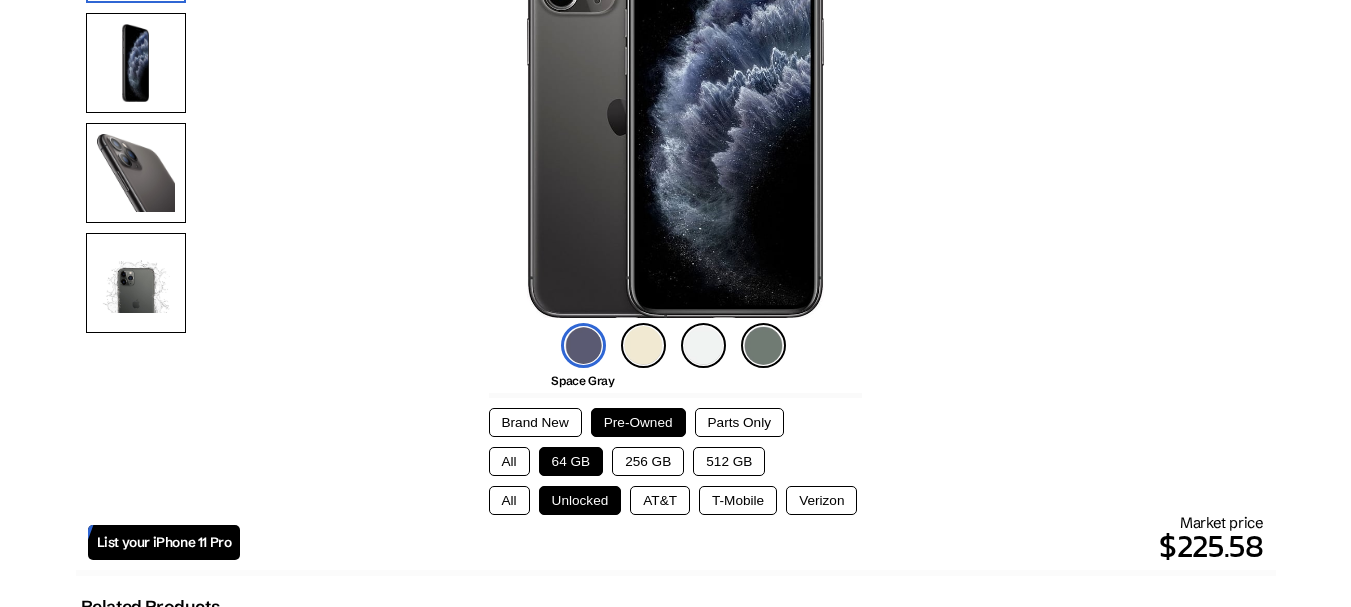 click on "64 GB" at bounding box center [571, 461] 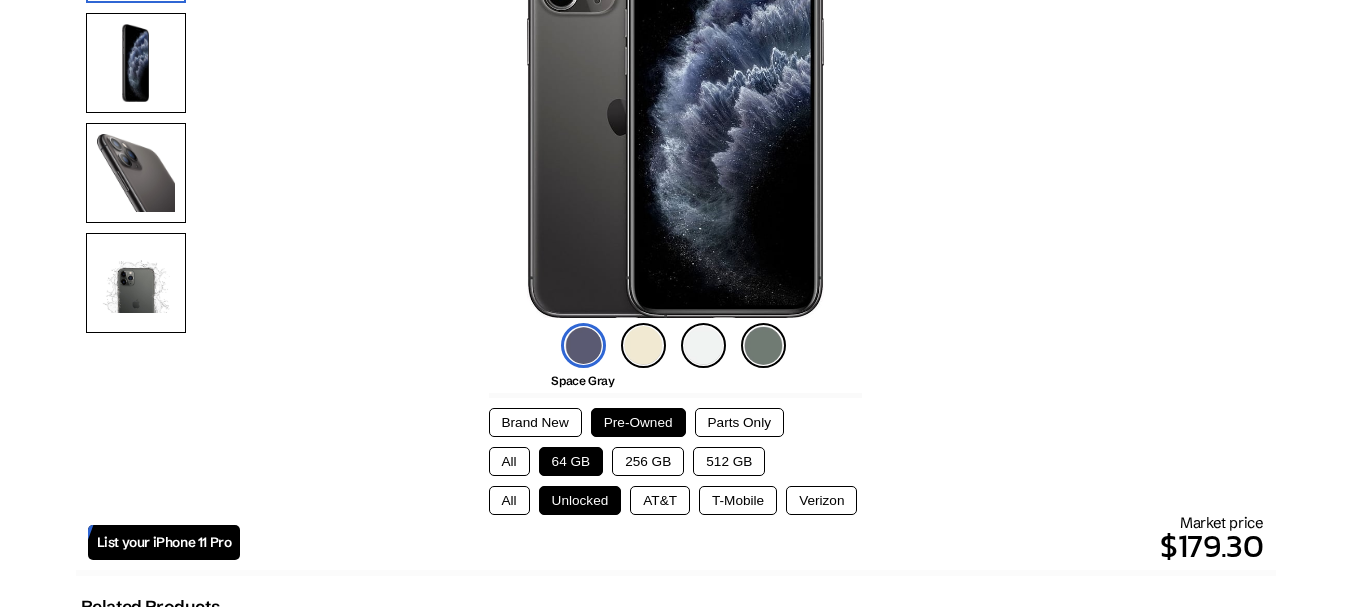 click on "256 GB" at bounding box center [648, 461] 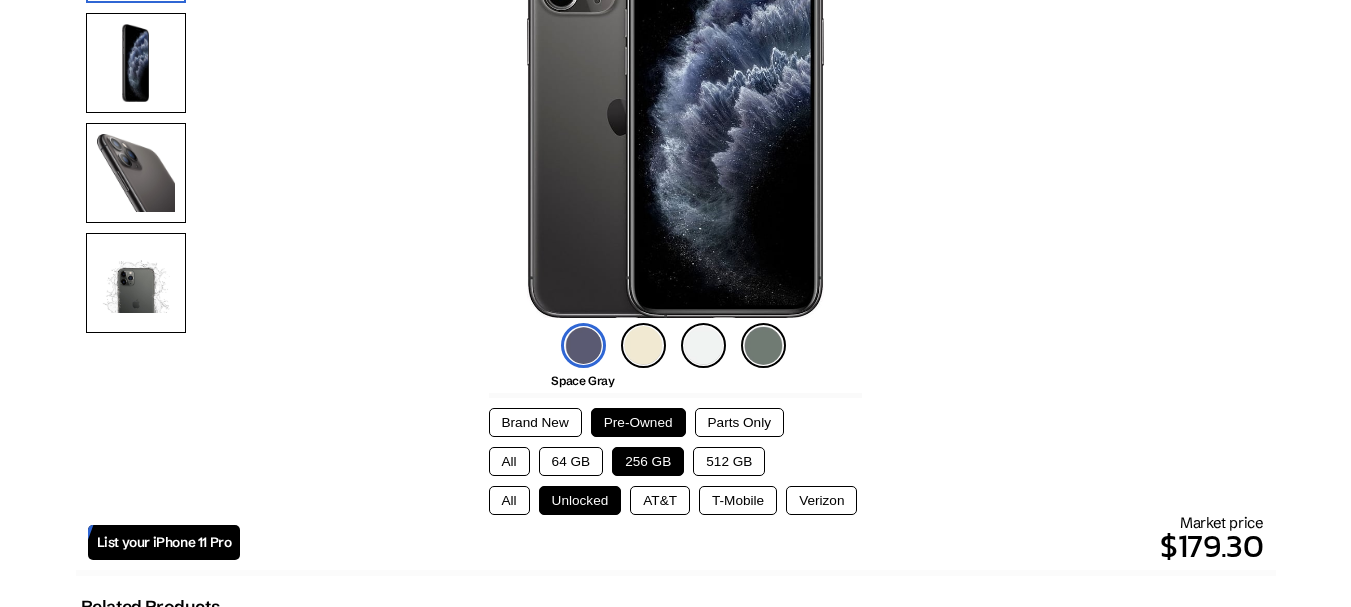 click on "64 GB" at bounding box center [571, 461] 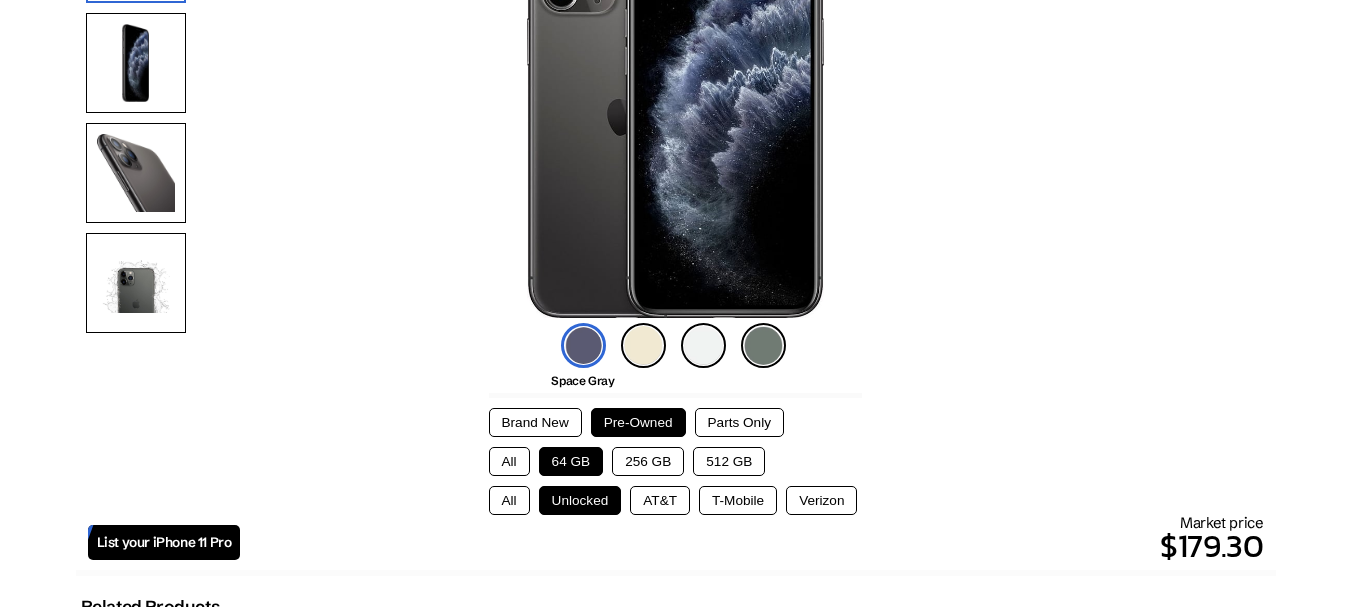 click on "256 GB" at bounding box center (648, 461) 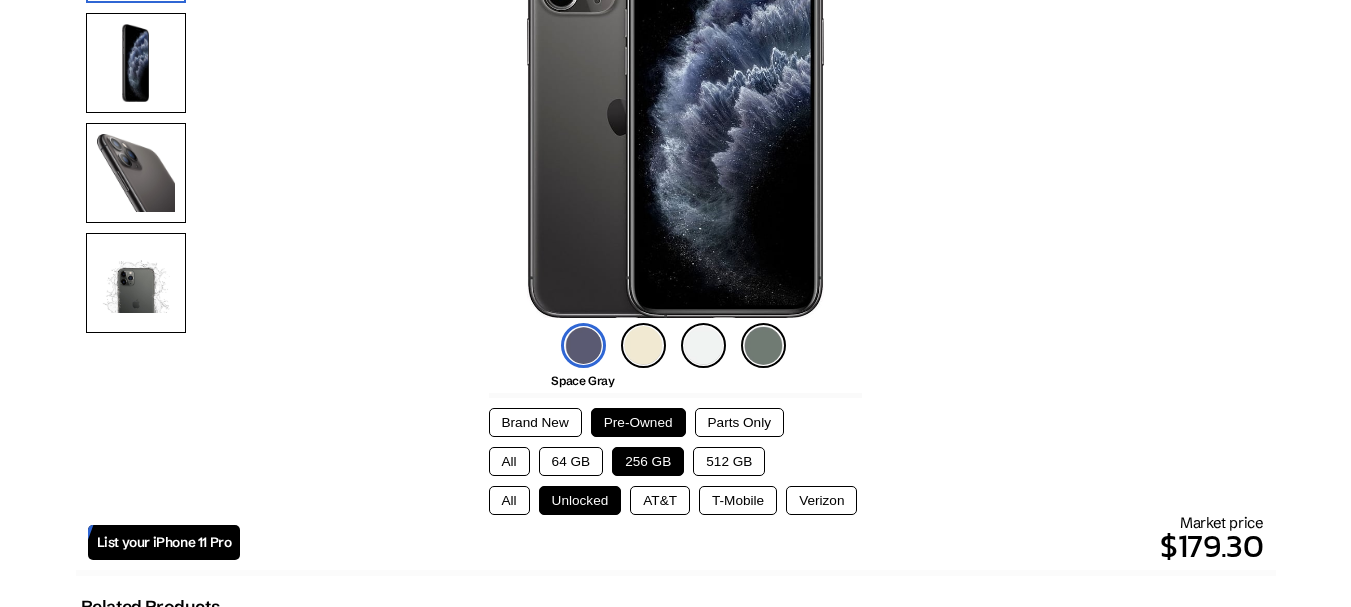 click on "64 GB" at bounding box center (571, 461) 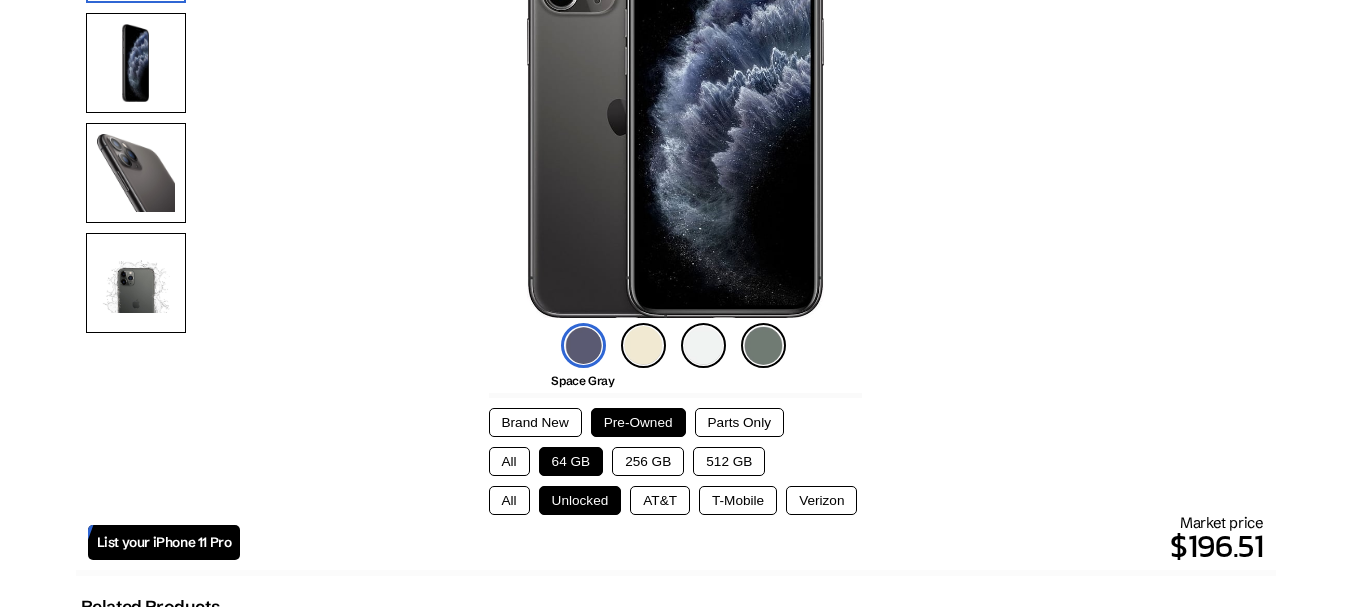 click on "256 GB" at bounding box center [648, 461] 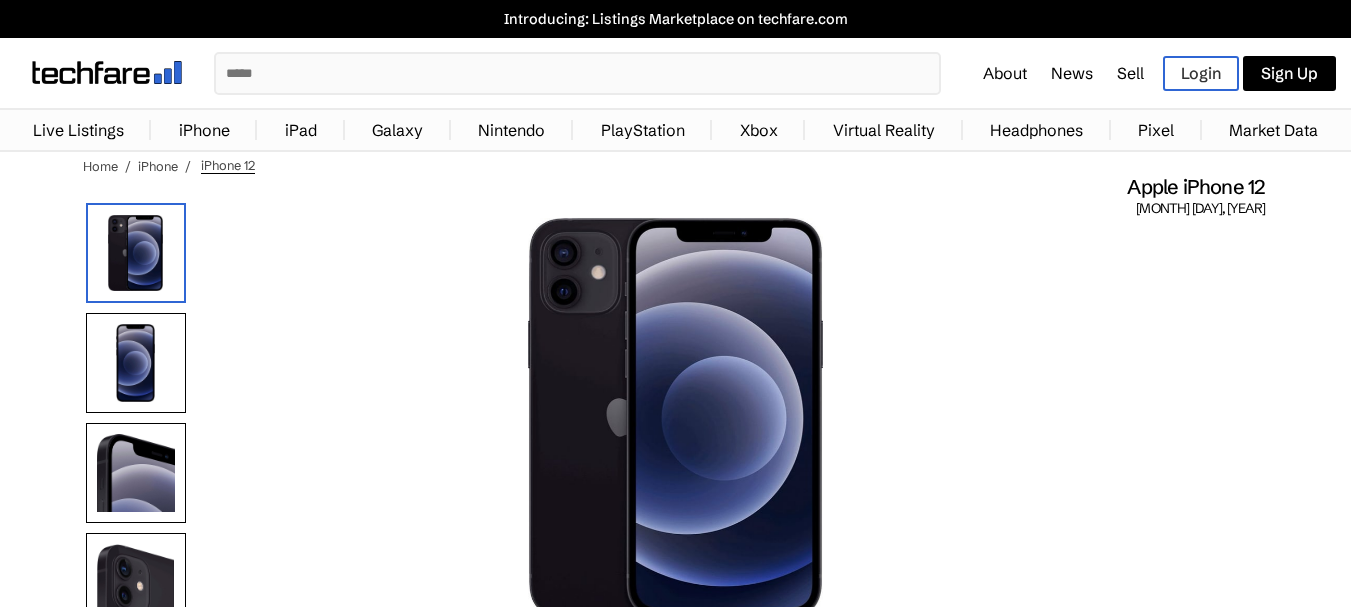scroll, scrollTop: 400, scrollLeft: 0, axis: vertical 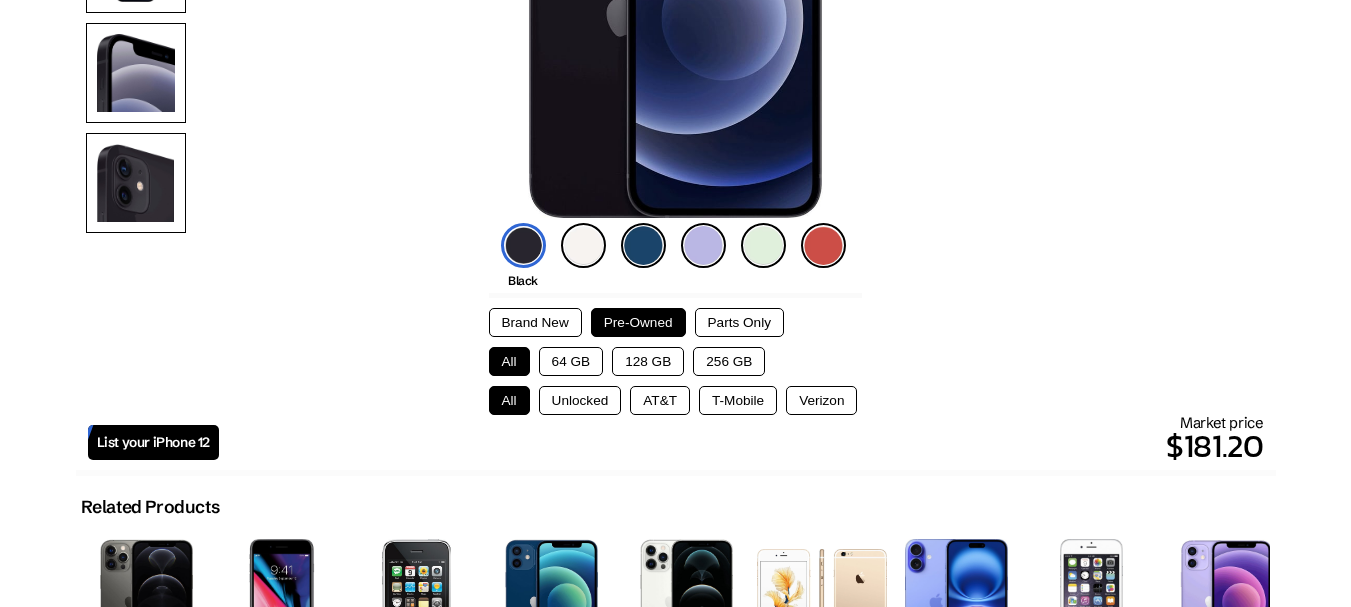click on "Brand New" at bounding box center (535, 322) 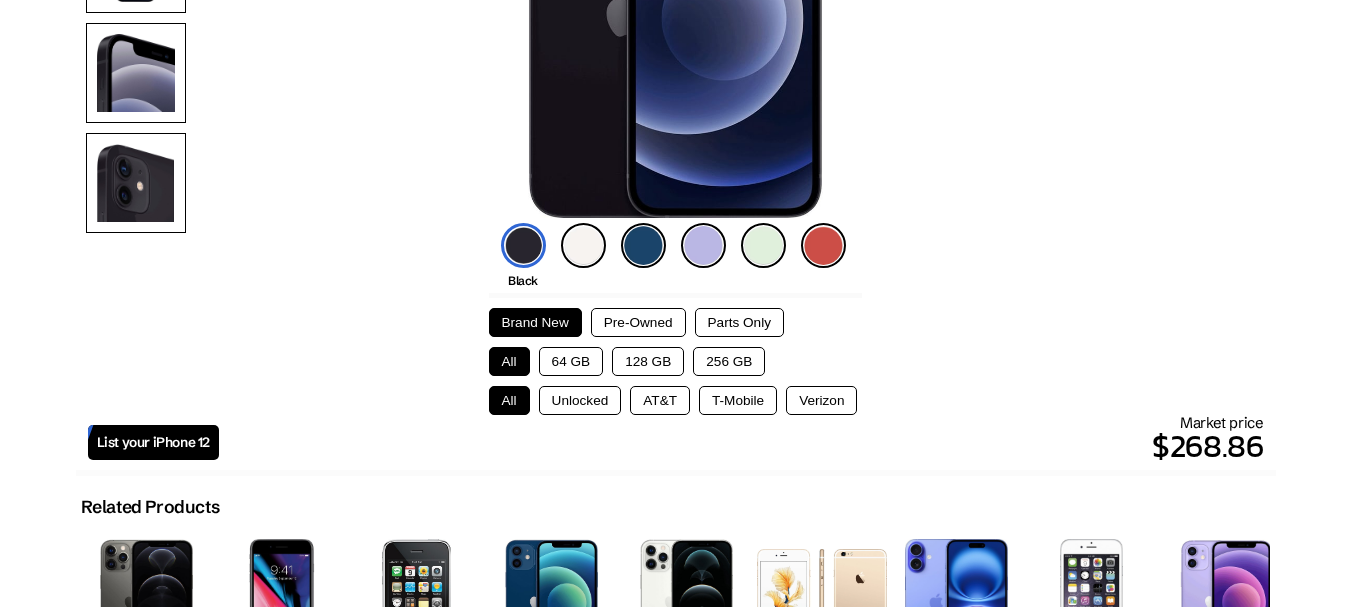click on "Parts Only" at bounding box center [739, 322] 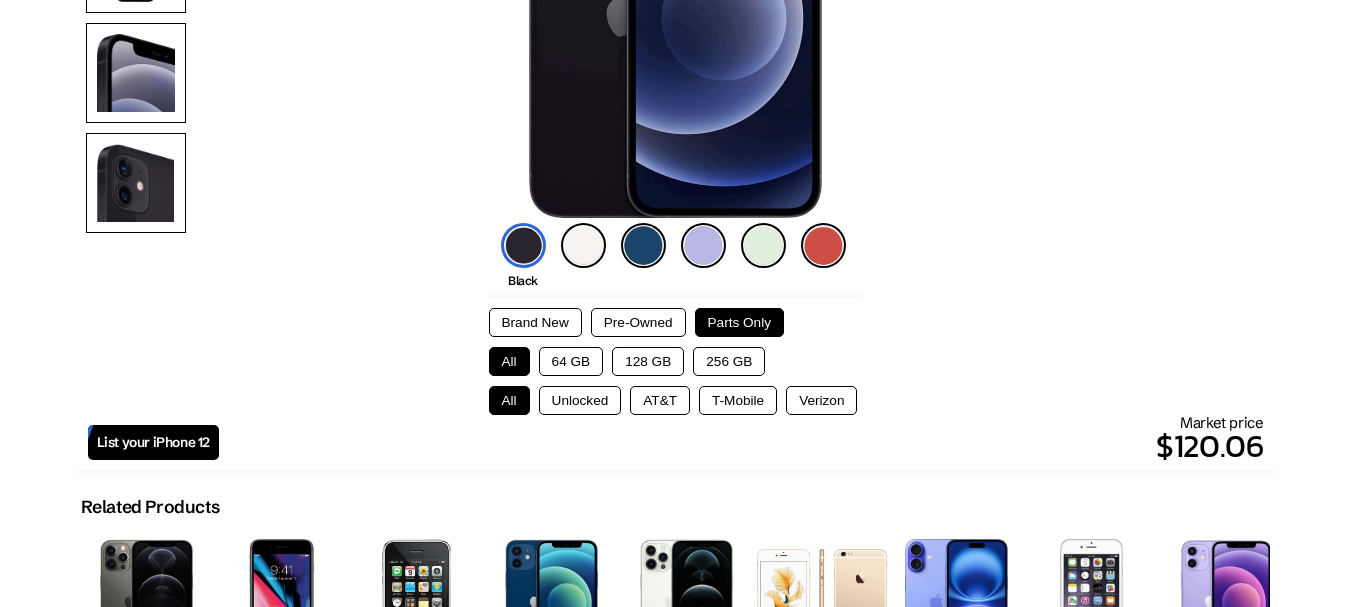 click on "Pre-Owned" at bounding box center (638, 322) 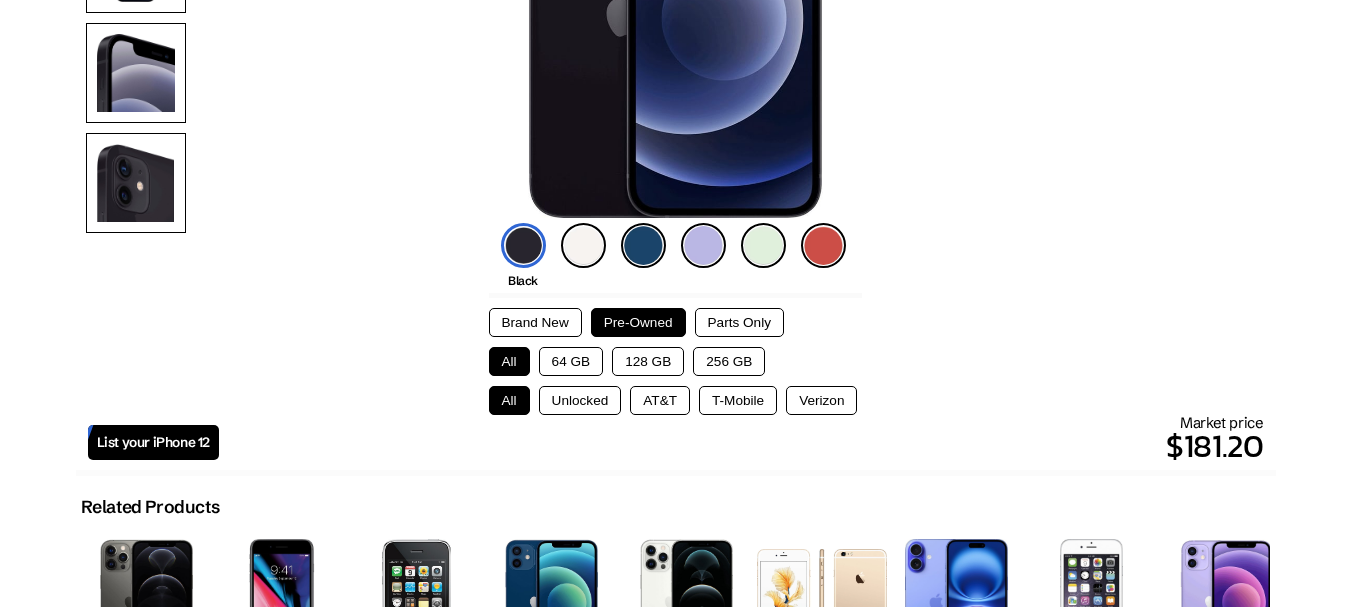click on "Unlocked" at bounding box center (580, 400) 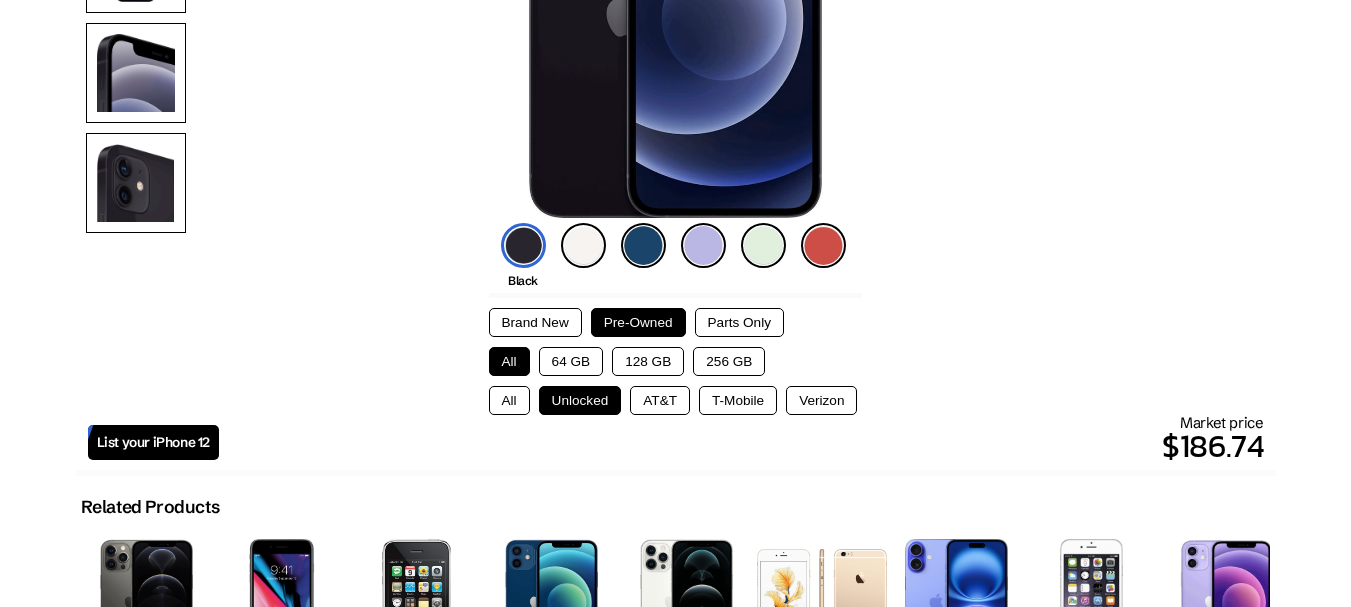 click on "256 GB" at bounding box center [729, 361] 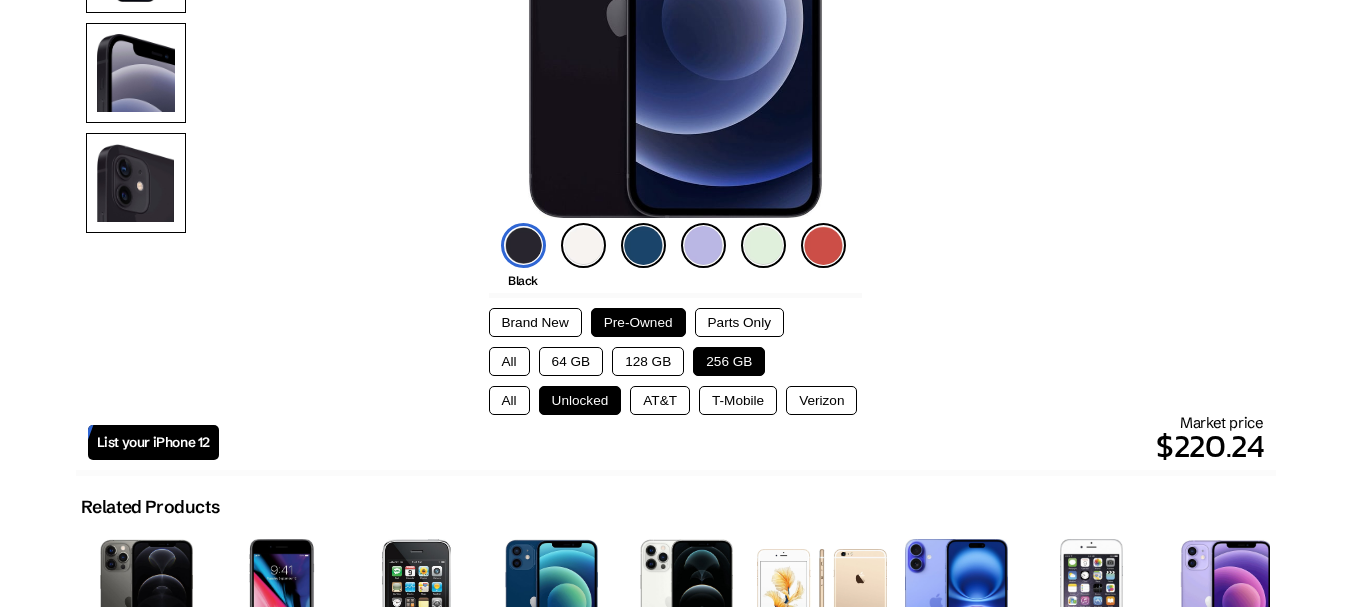 click on "128 GB" at bounding box center [648, 361] 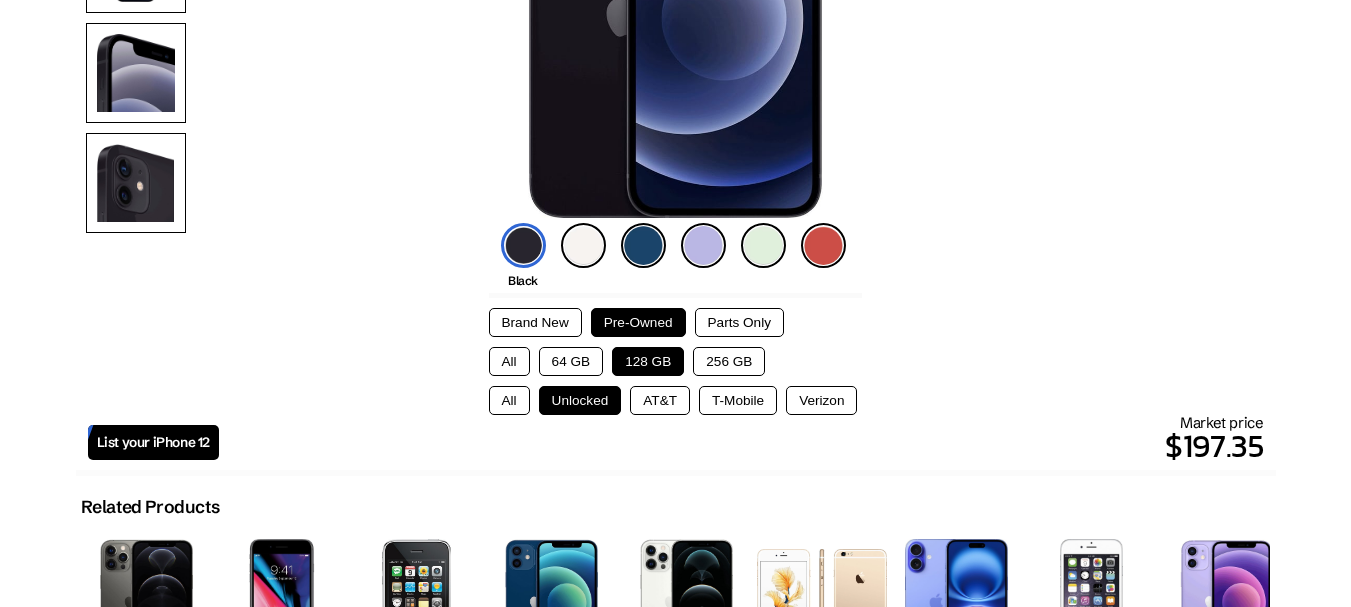 click on "64 GB" at bounding box center [571, 361] 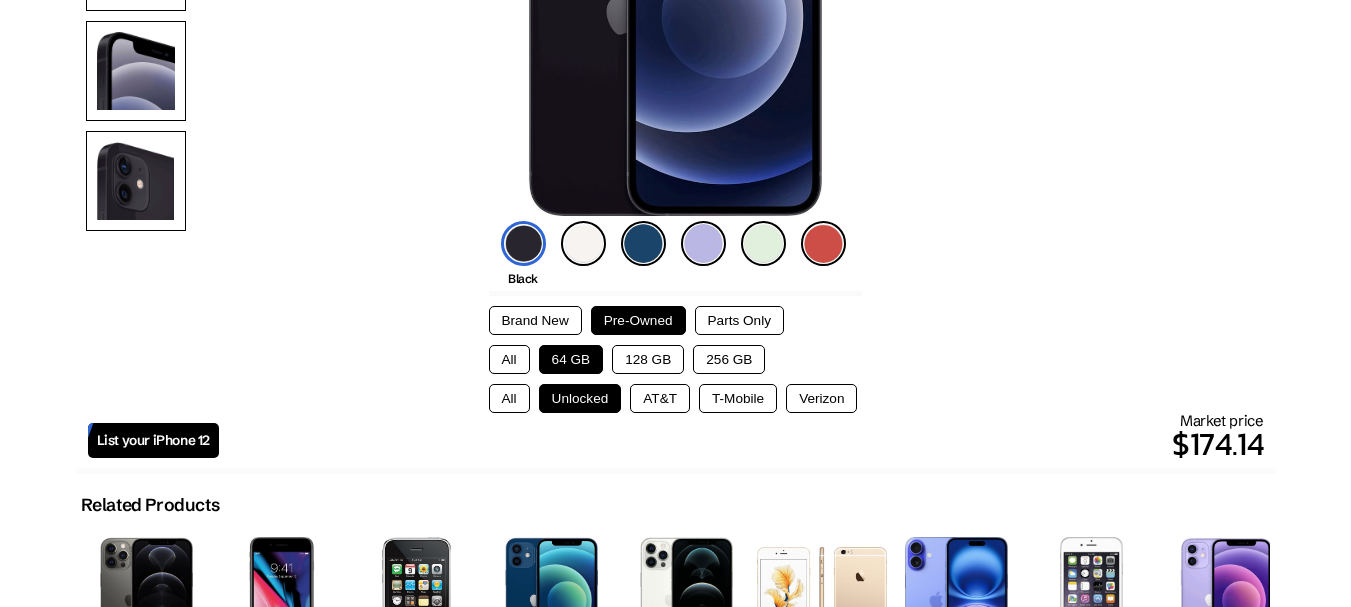 scroll, scrollTop: 400, scrollLeft: 0, axis: vertical 